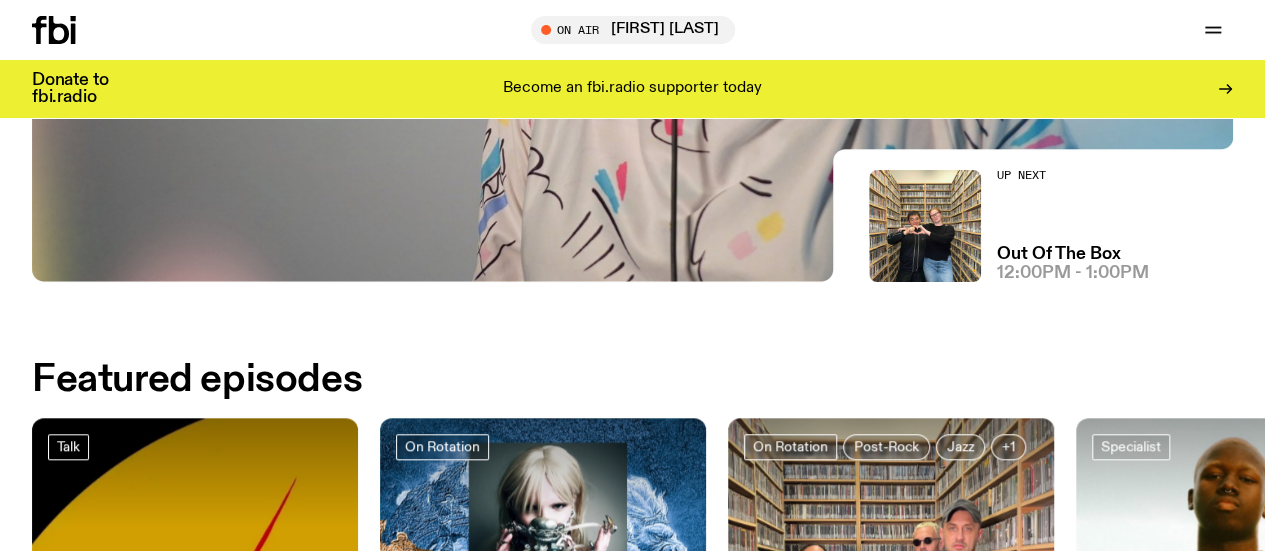 scroll, scrollTop: 408, scrollLeft: 0, axis: vertical 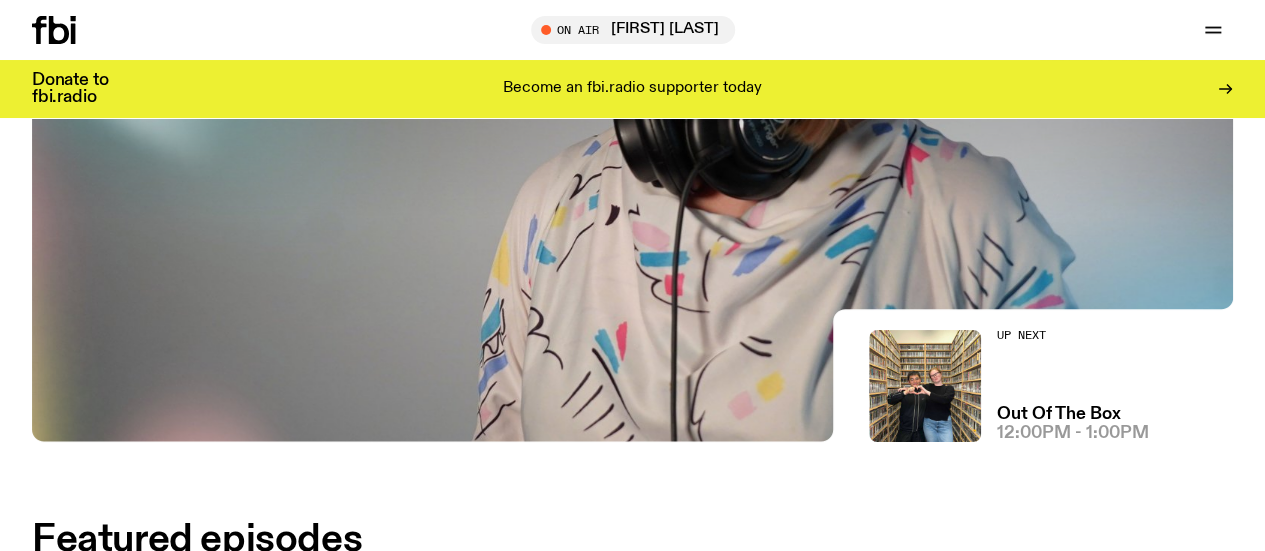 click on "Explore" at bounding box center (0, 0) 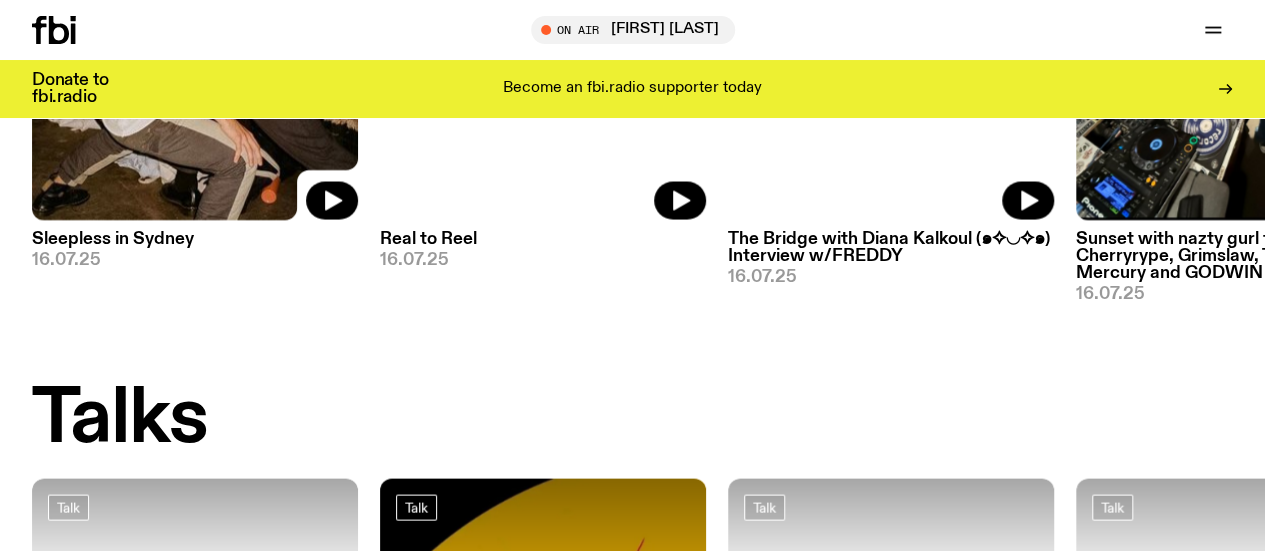 scroll, scrollTop: 1638, scrollLeft: 0, axis: vertical 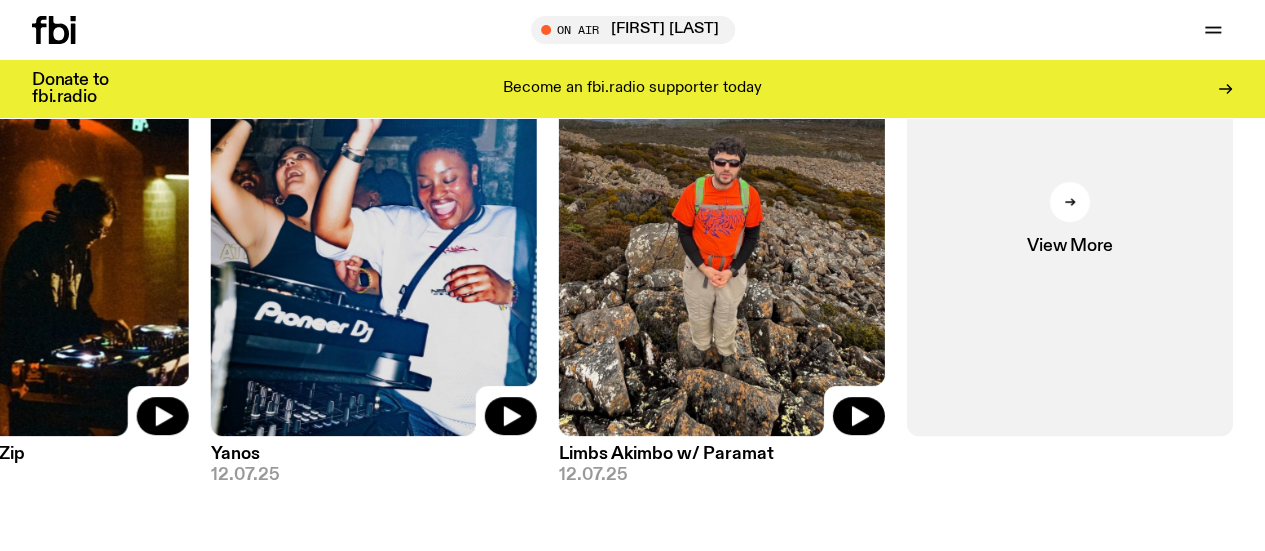 click 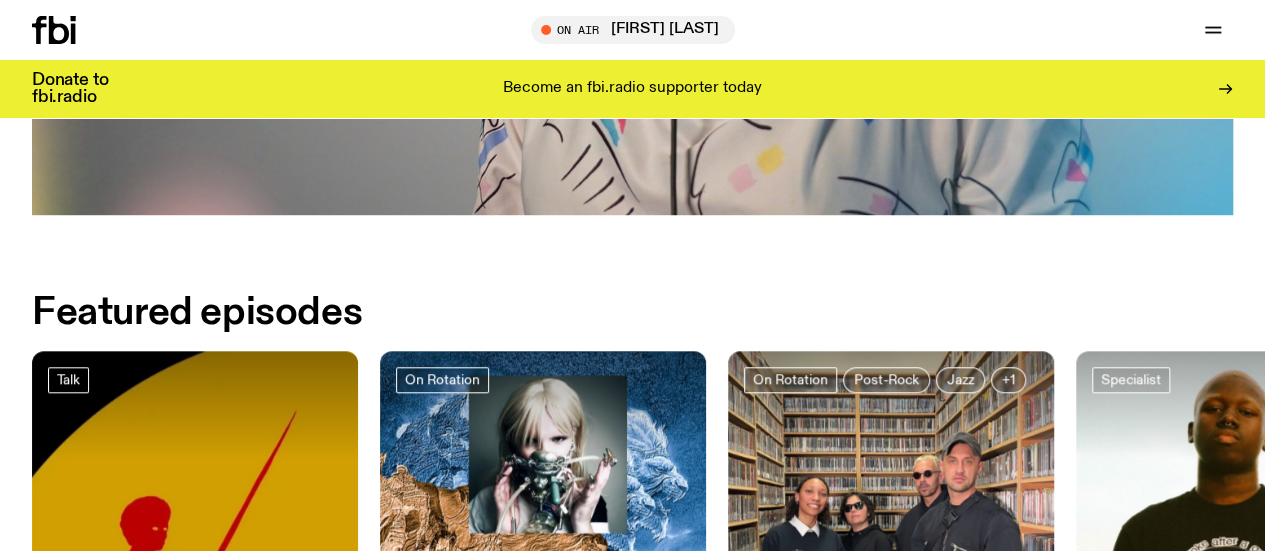 scroll, scrollTop: 932, scrollLeft: 0, axis: vertical 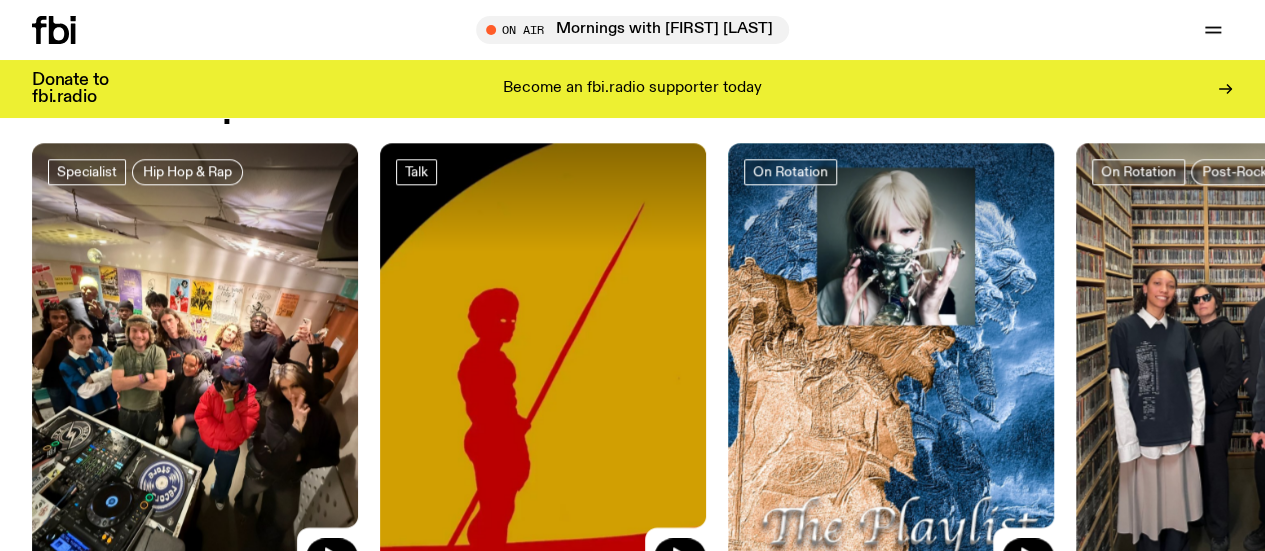 click at bounding box center [195, 360] 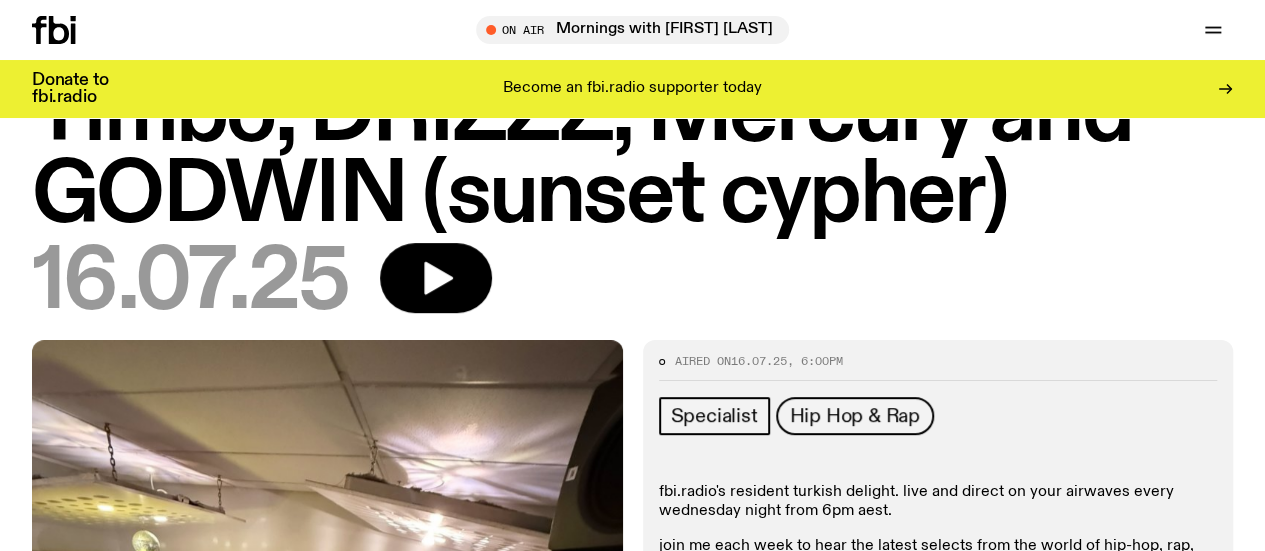 scroll, scrollTop: 0, scrollLeft: 0, axis: both 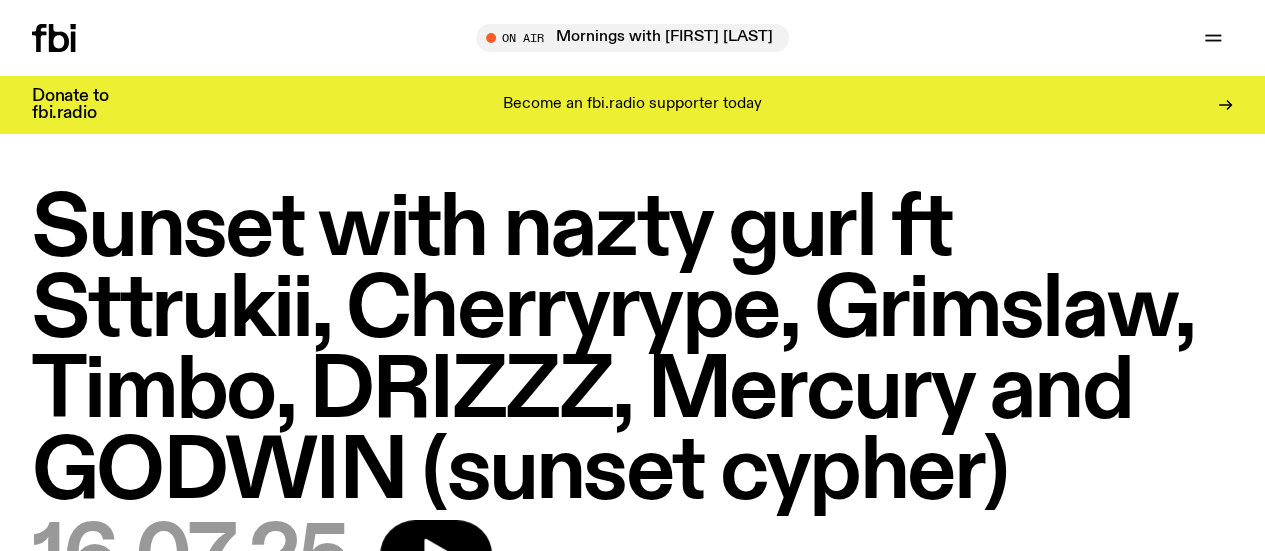click 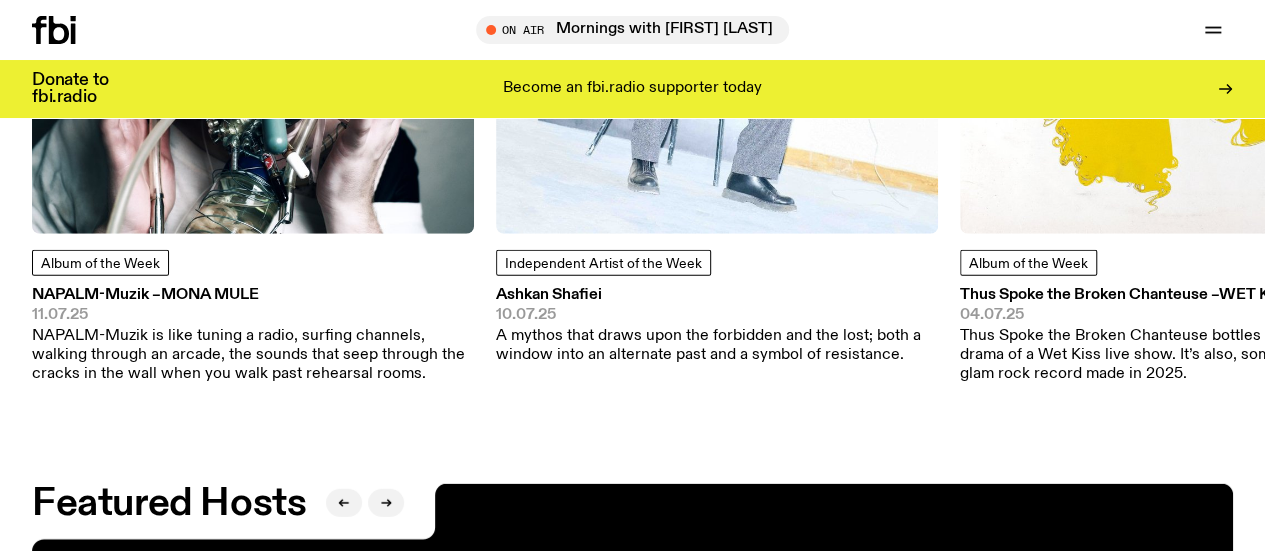 scroll, scrollTop: 2603, scrollLeft: 0, axis: vertical 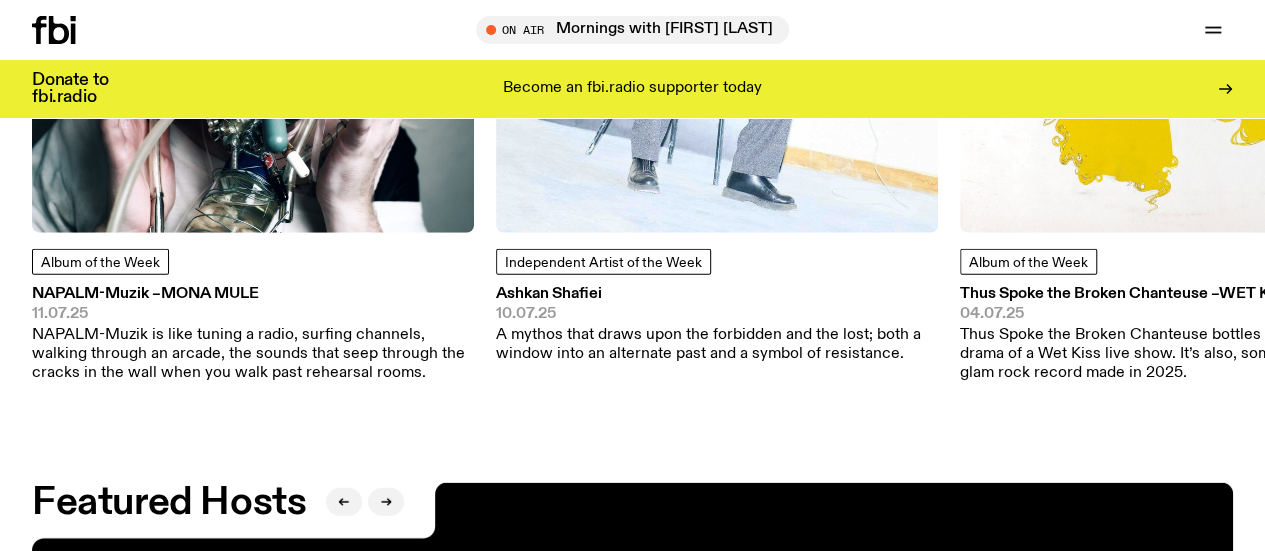 click on "Album of the Week" 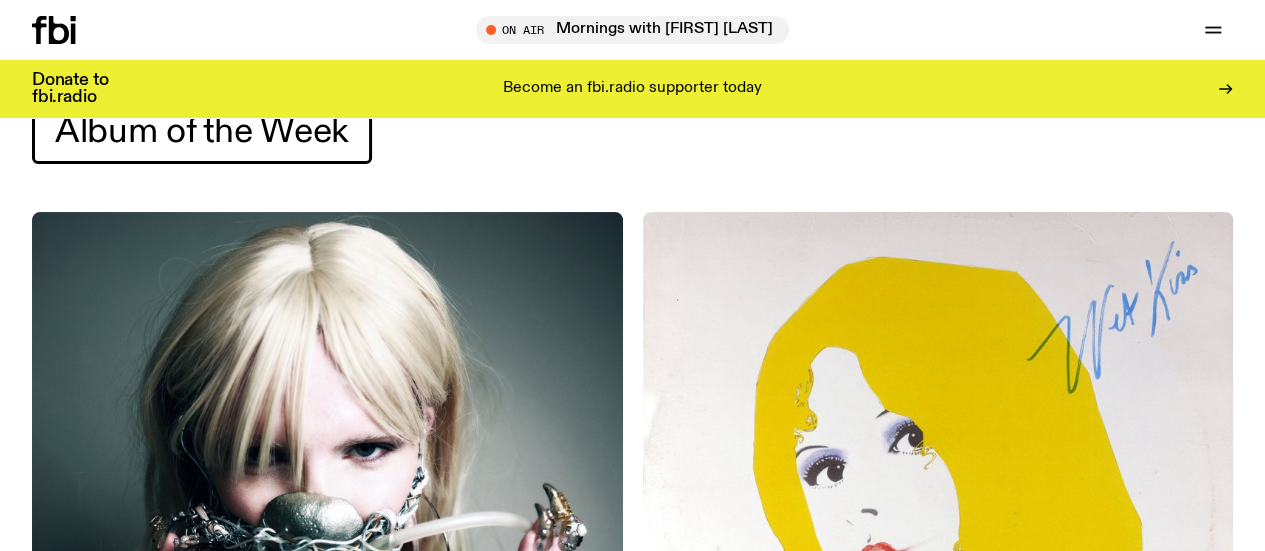 scroll, scrollTop: 76, scrollLeft: 0, axis: vertical 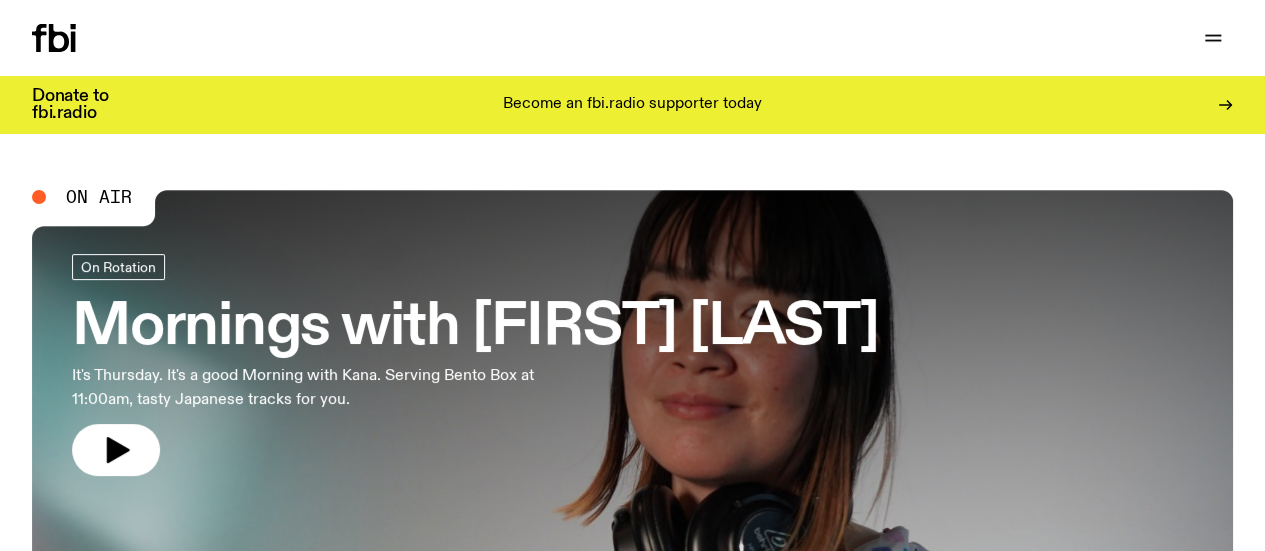 click on "Schedule" at bounding box center (0, 0) 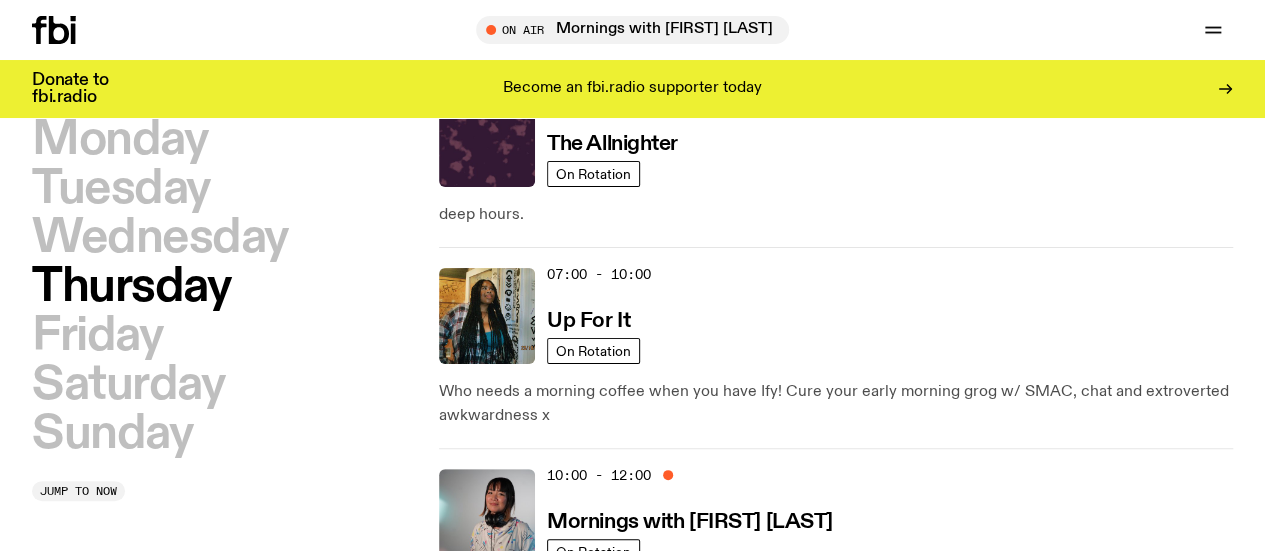 click on "Sunday" at bounding box center [112, 434] 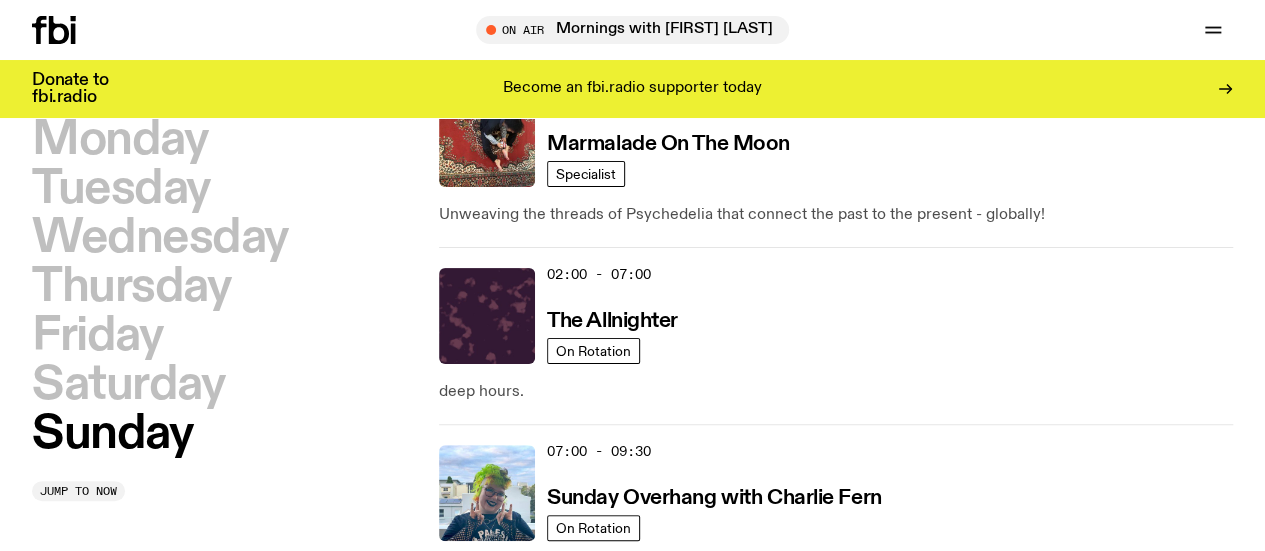 scroll, scrollTop: 56, scrollLeft: 0, axis: vertical 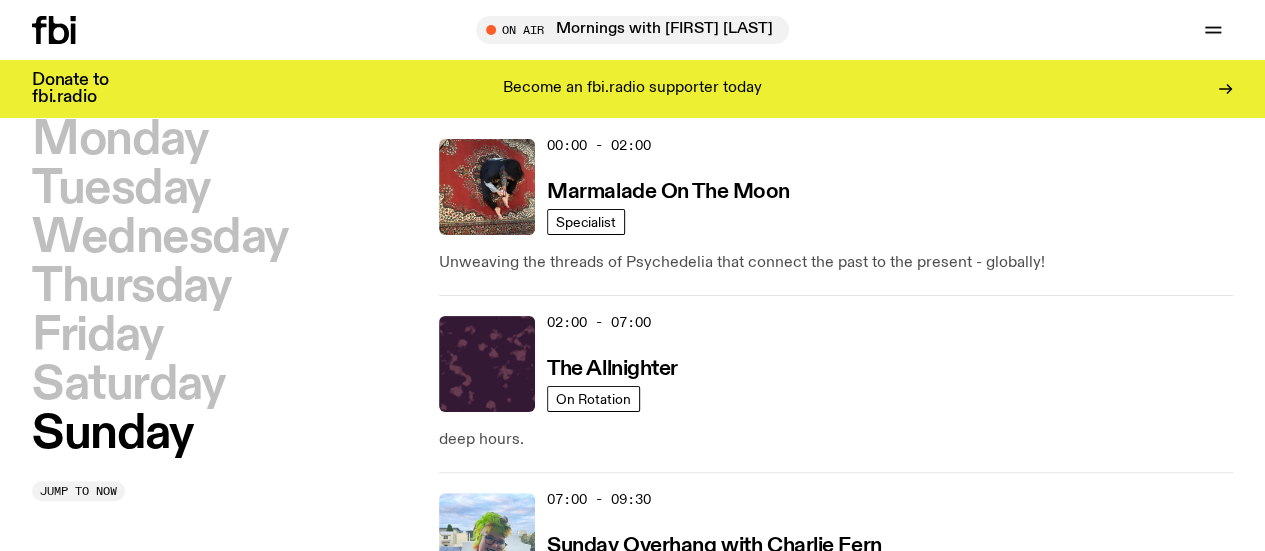 click on "Saturday" at bounding box center [128, 385] 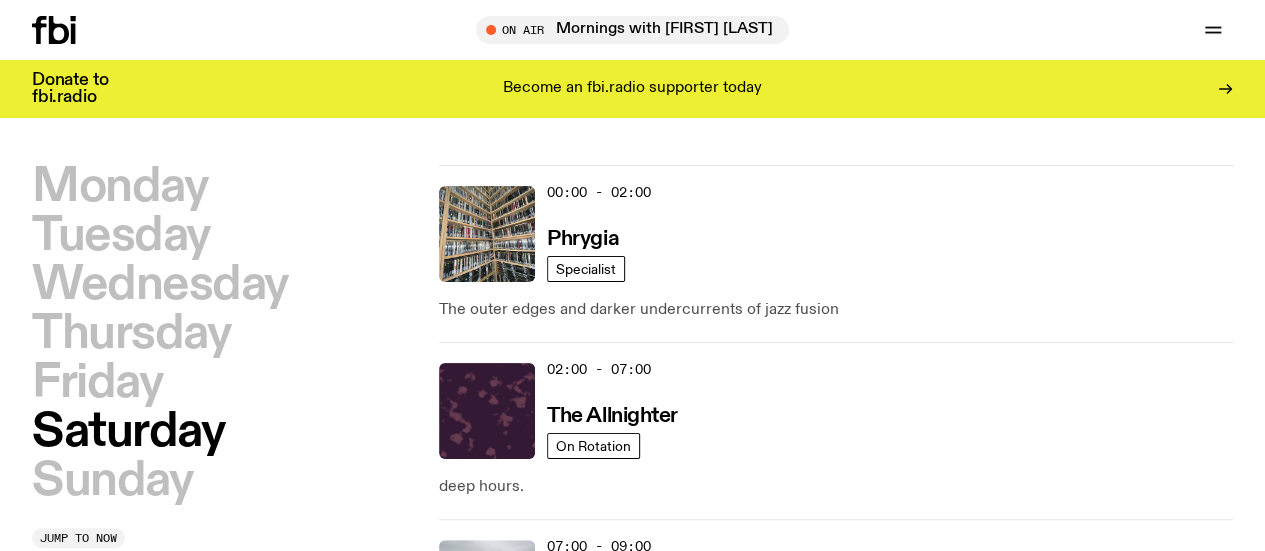 scroll, scrollTop: 8, scrollLeft: 0, axis: vertical 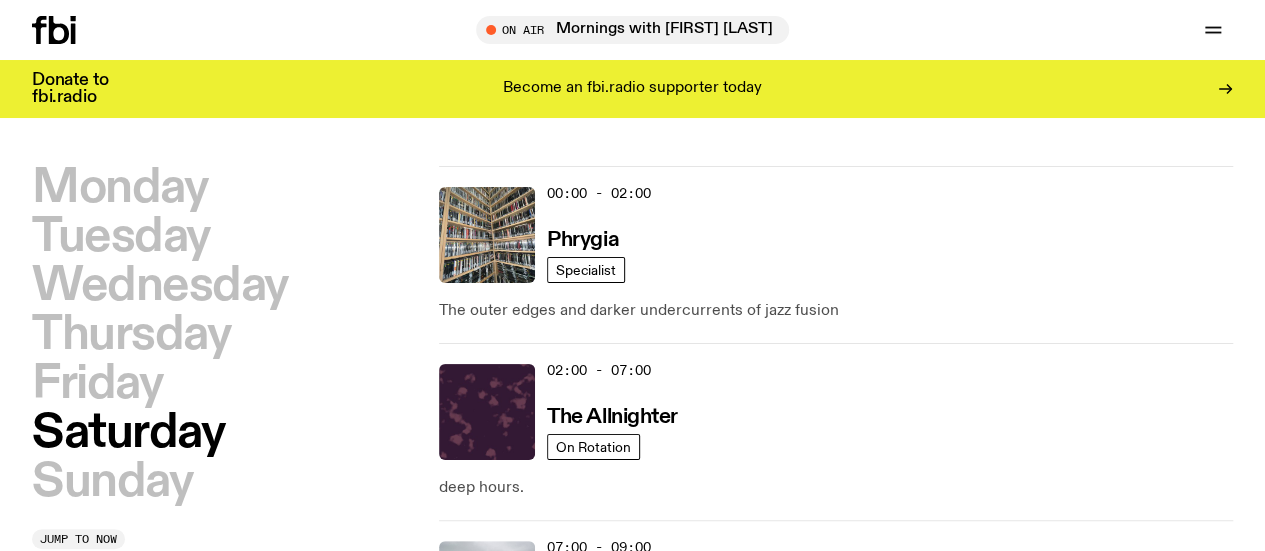 click 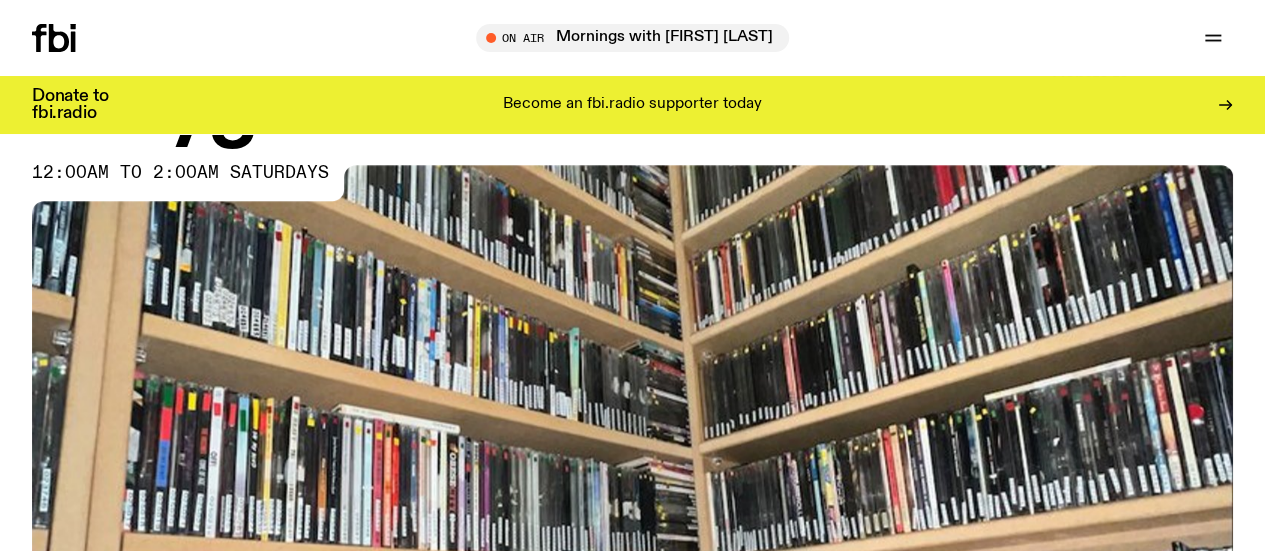 scroll, scrollTop: 0, scrollLeft: 0, axis: both 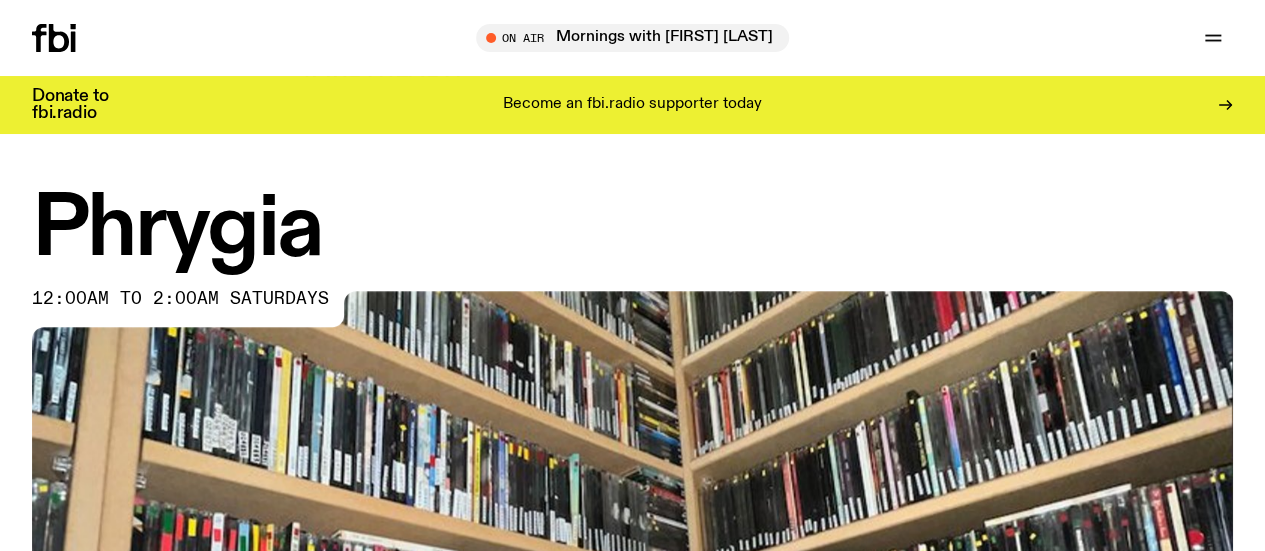 click on "Schedule" at bounding box center (0, 0) 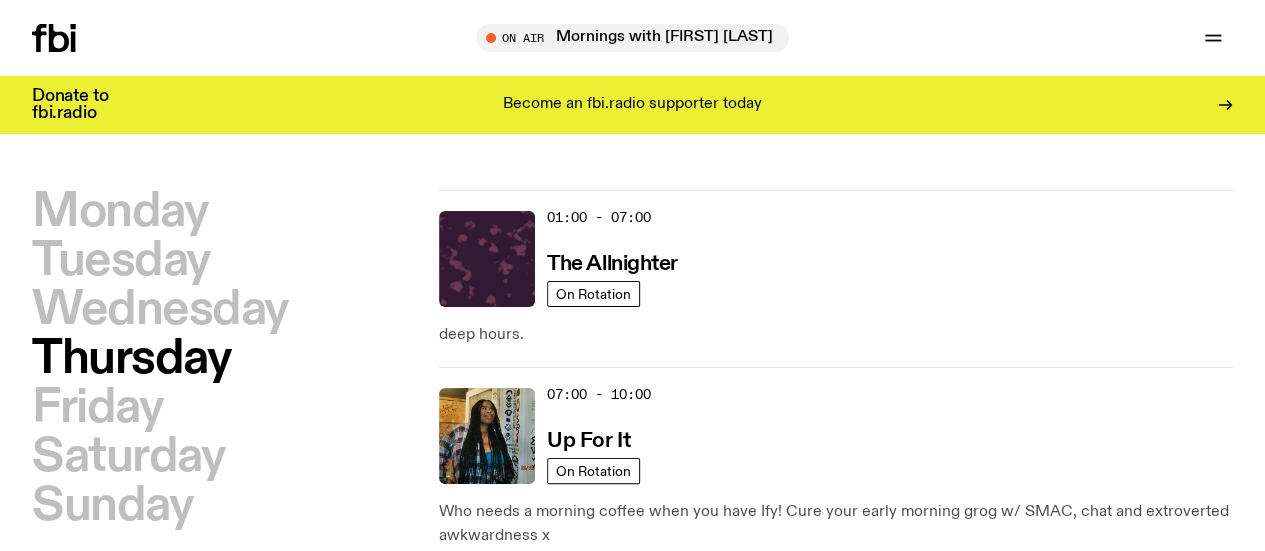 click on "Saturday" at bounding box center [128, 457] 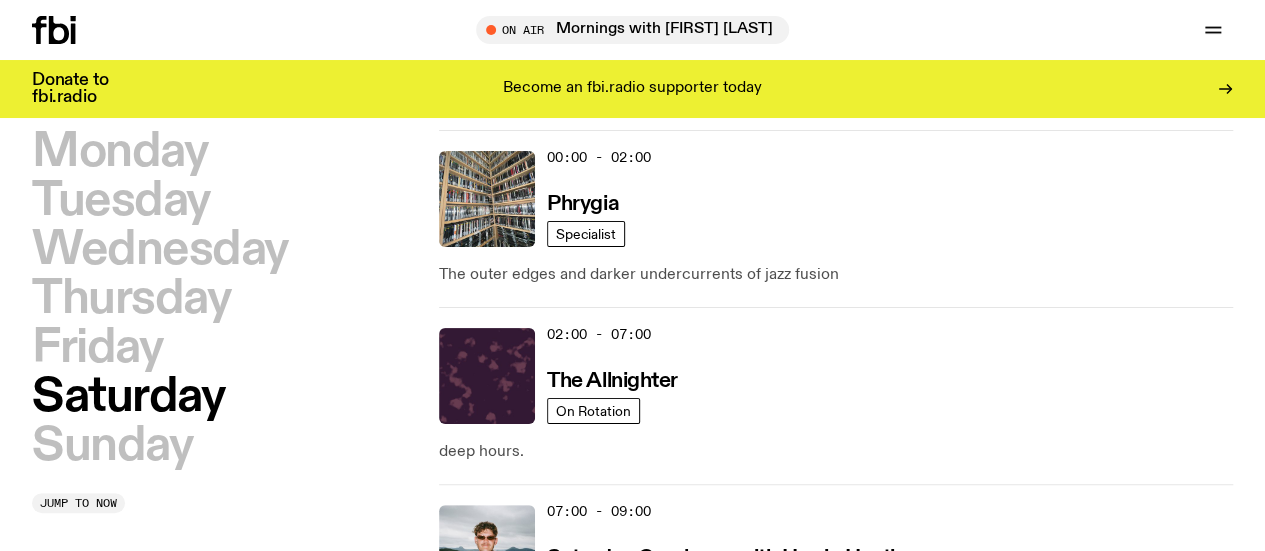 scroll, scrollTop: 56, scrollLeft: 0, axis: vertical 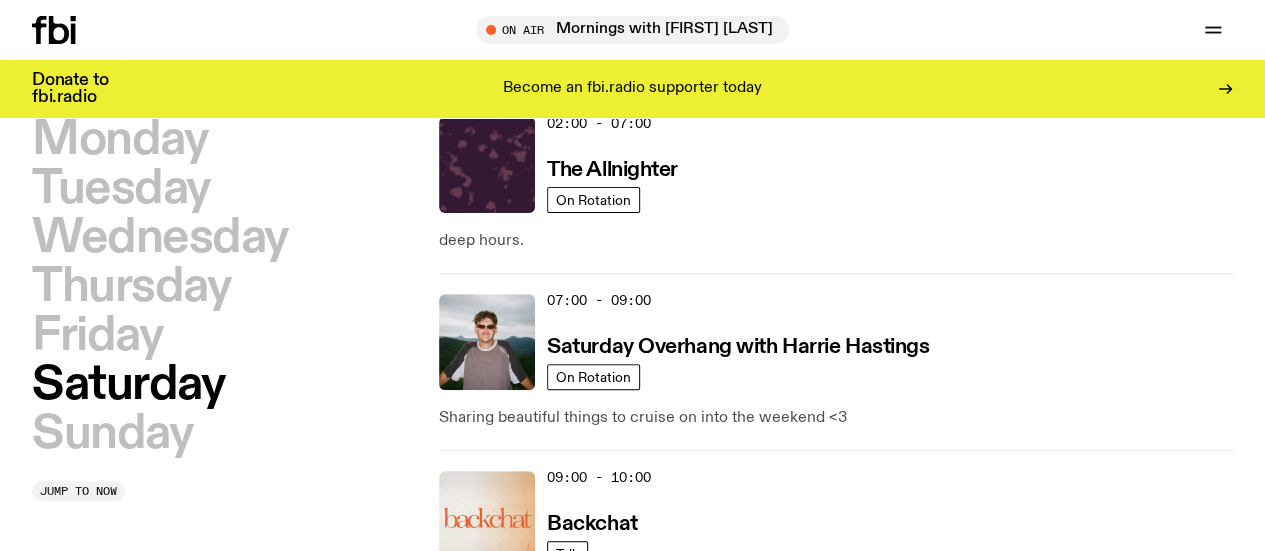 click on "Sunday" at bounding box center [112, 434] 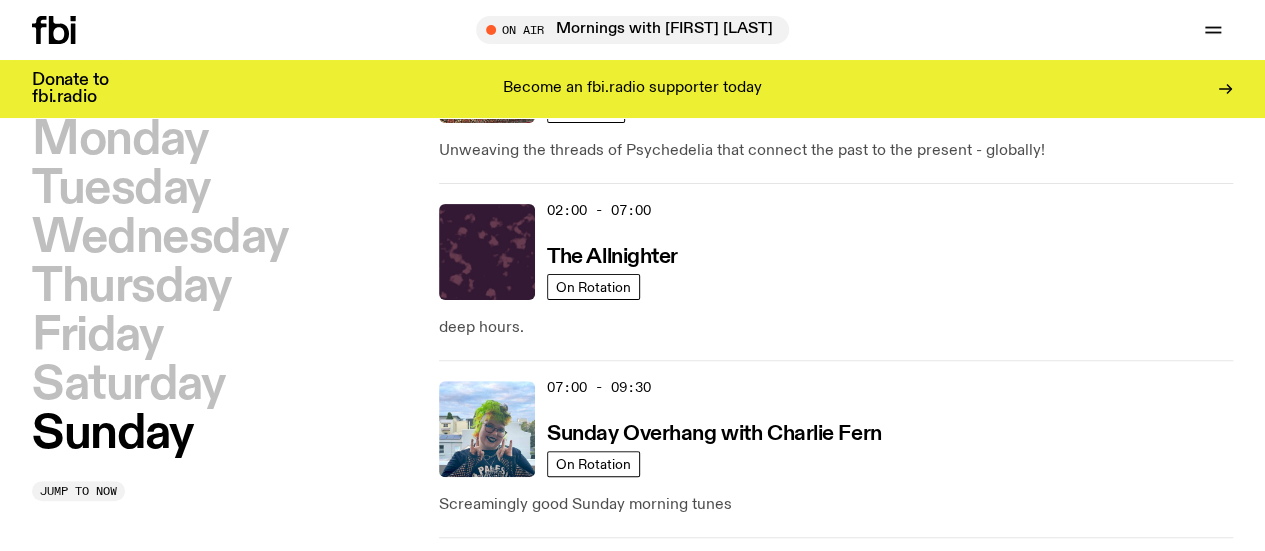 scroll, scrollTop: 56, scrollLeft: 0, axis: vertical 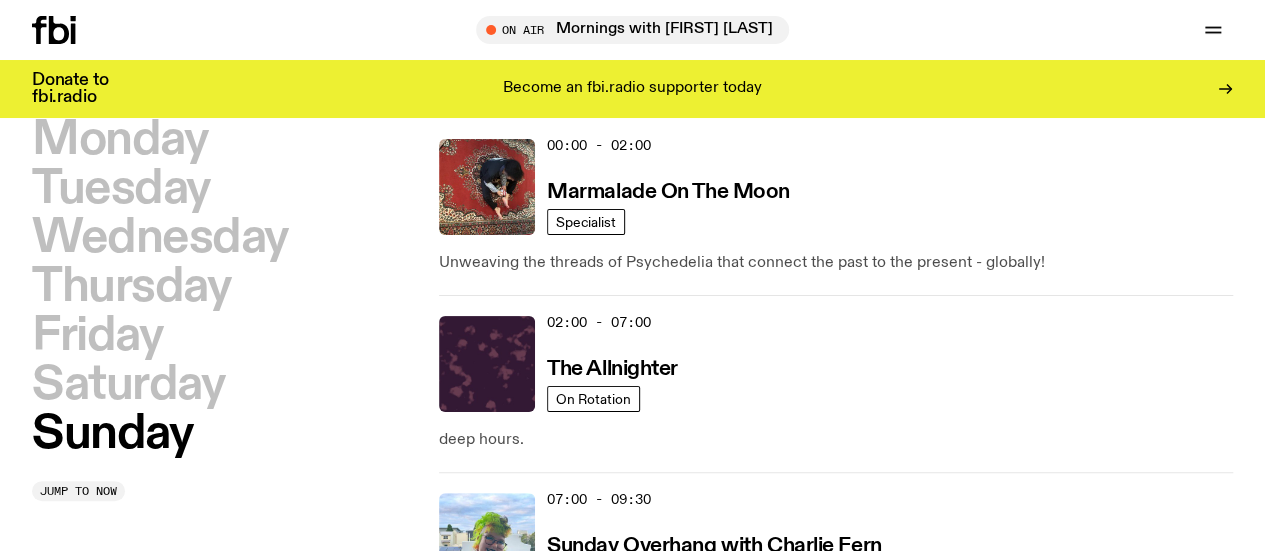 click on "Friday" at bounding box center (97, 336) 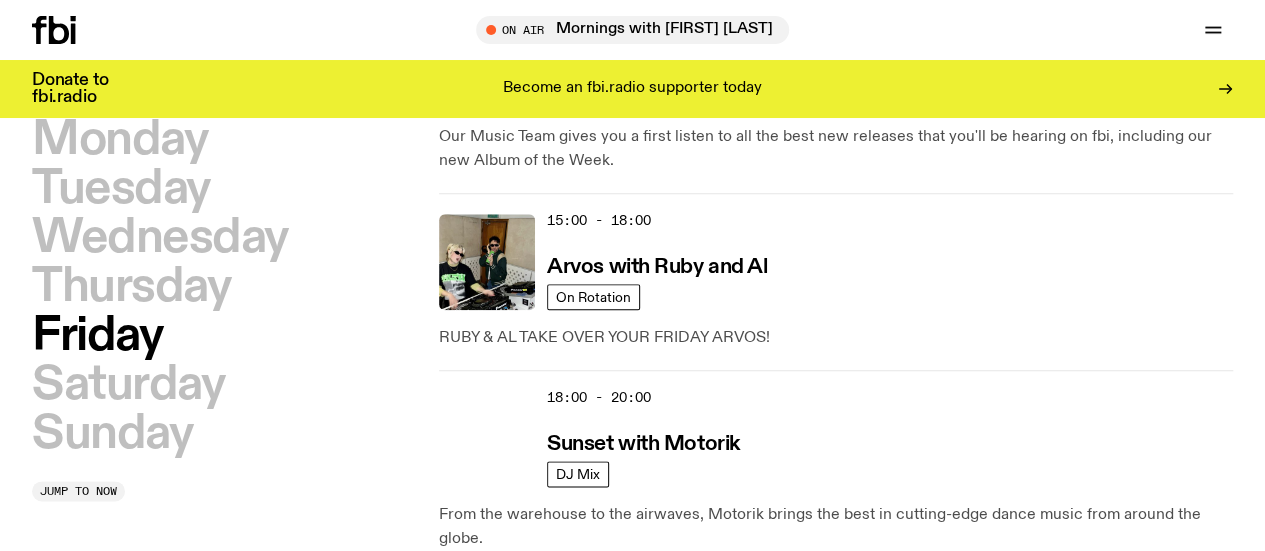 scroll, scrollTop: 710, scrollLeft: 0, axis: vertical 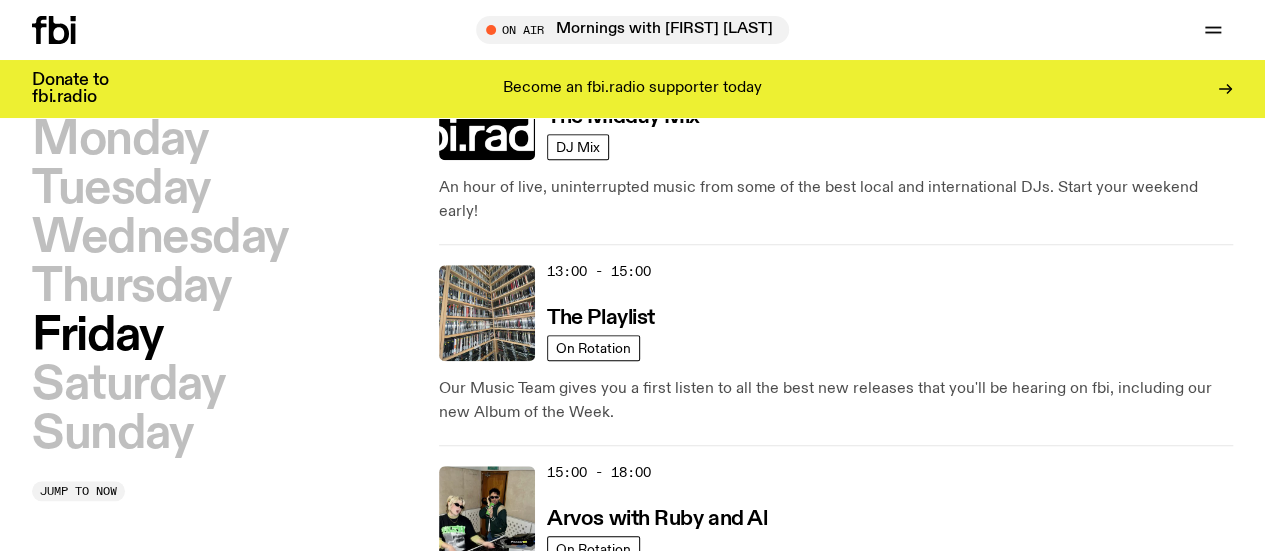 type 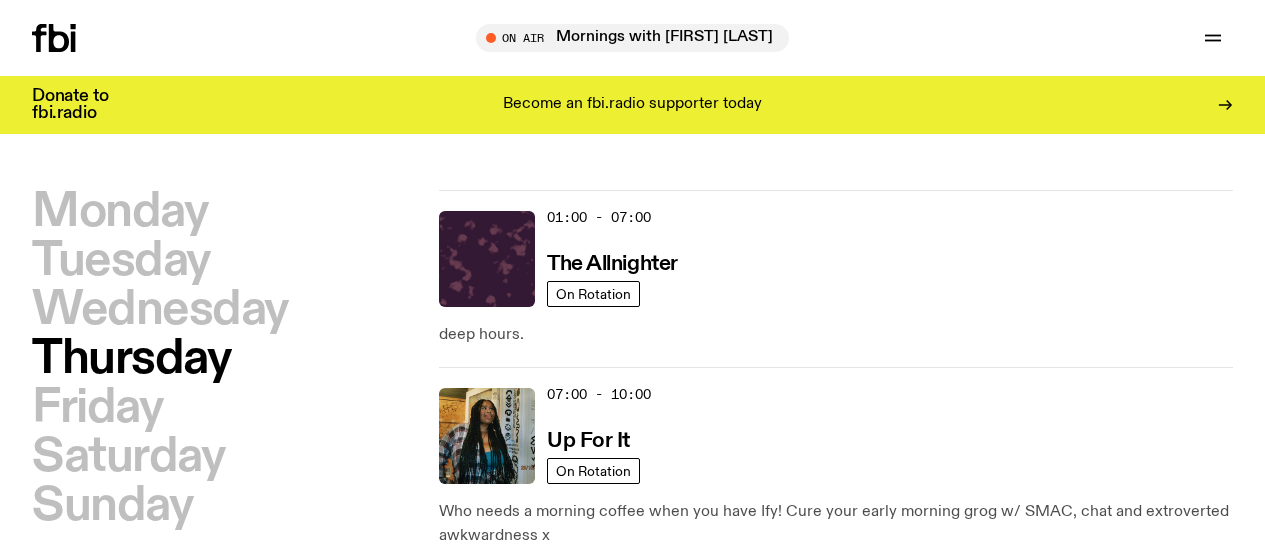 scroll, scrollTop: 0, scrollLeft: 0, axis: both 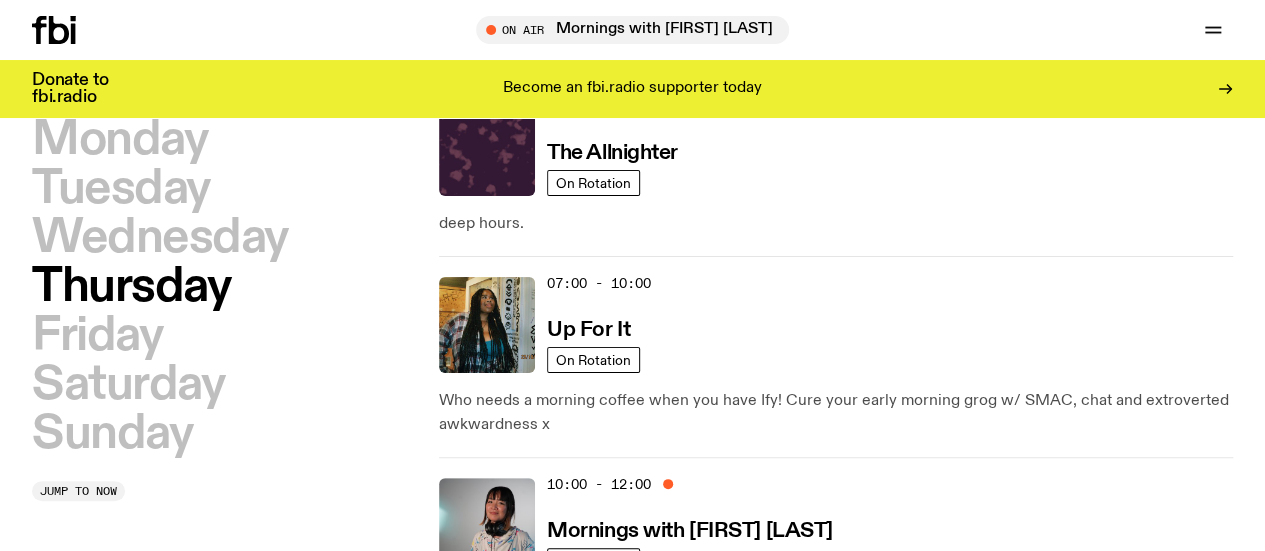 click on "Sunday" at bounding box center [112, 434] 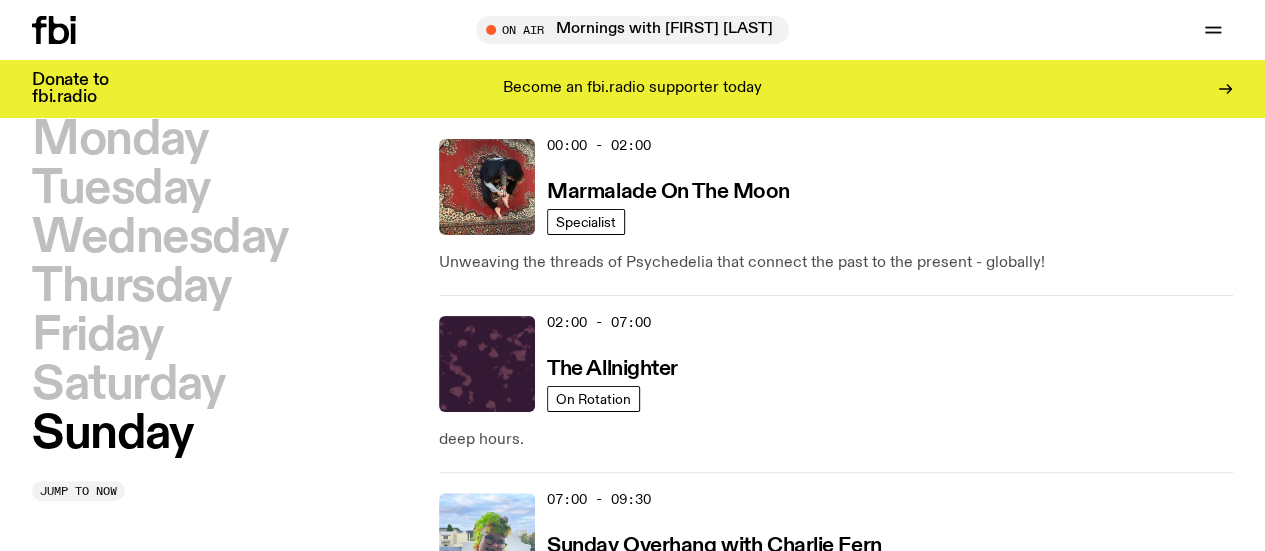 scroll, scrollTop: 56, scrollLeft: 0, axis: vertical 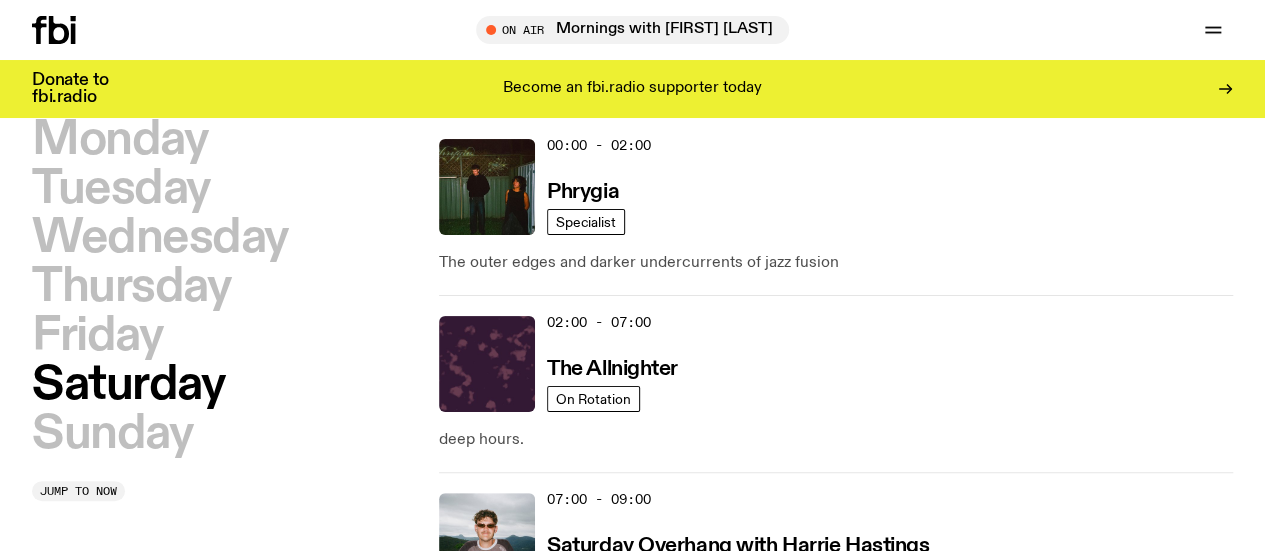click 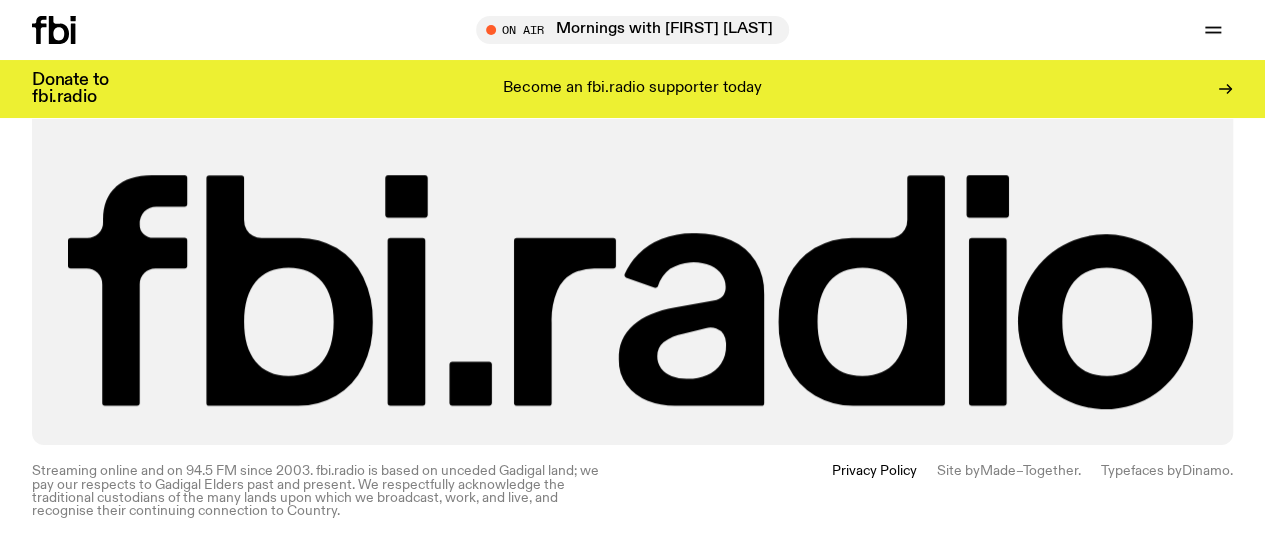 scroll, scrollTop: 540, scrollLeft: 0, axis: vertical 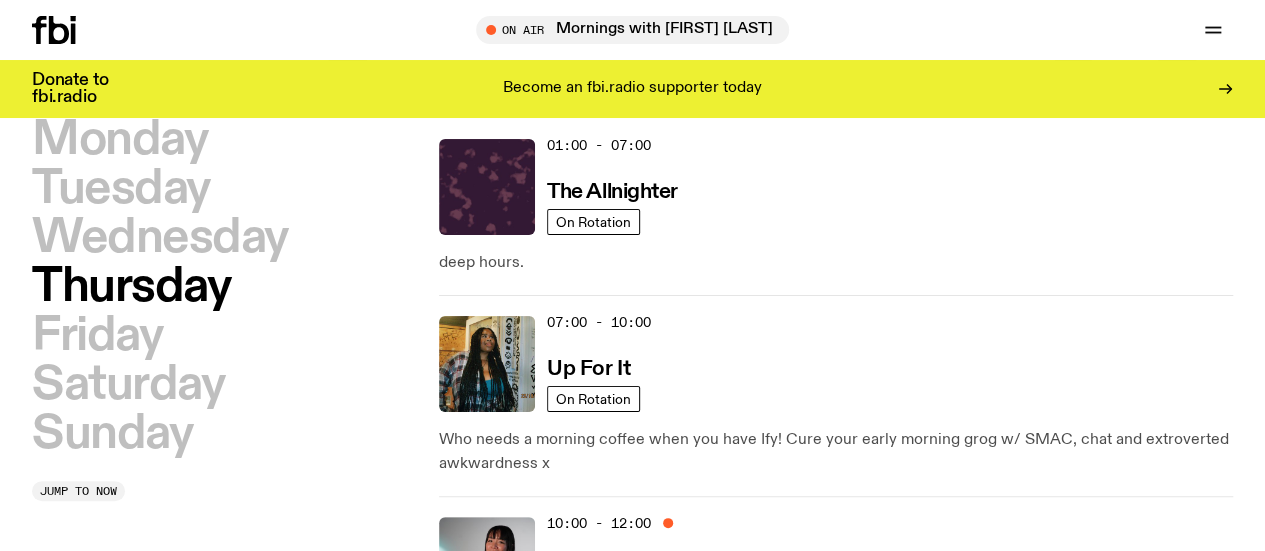 click on "Saturday" at bounding box center (128, 385) 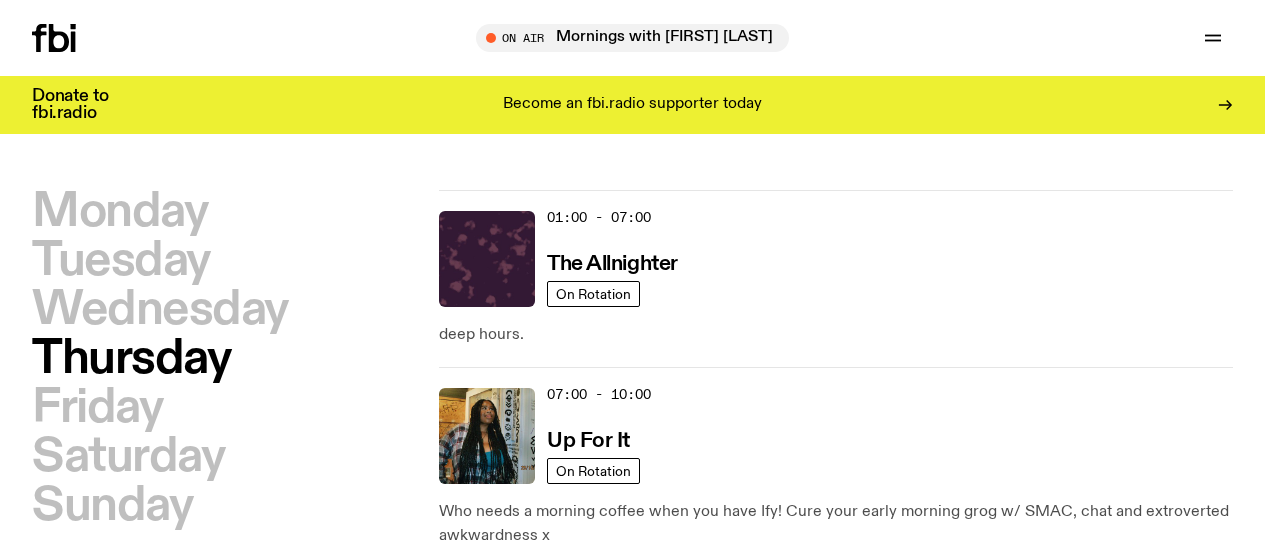 scroll, scrollTop: 0, scrollLeft: 0, axis: both 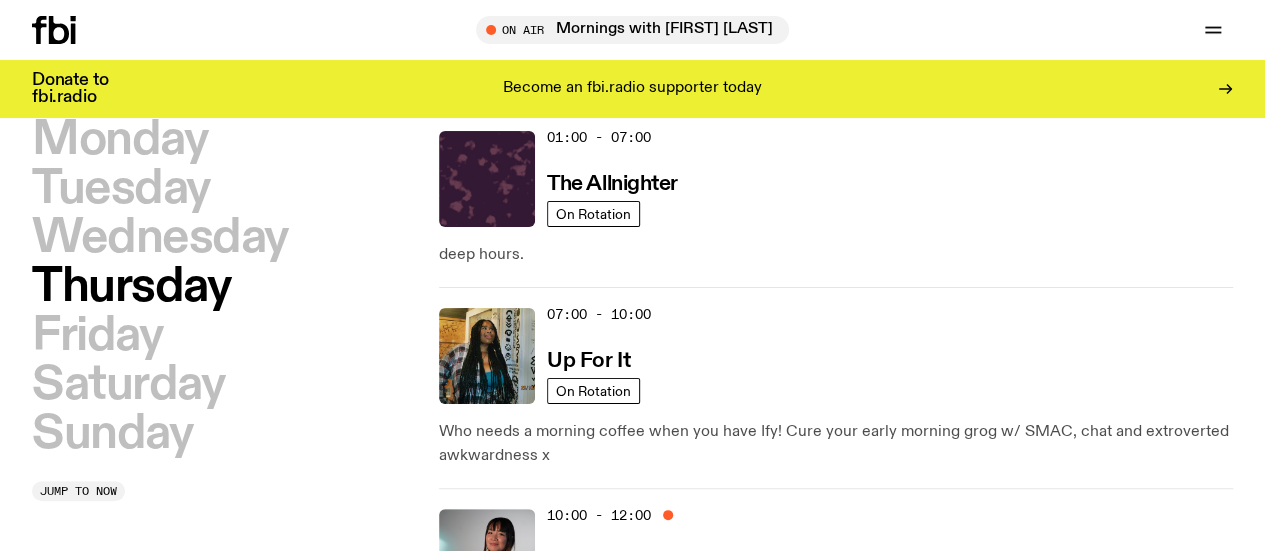 click on "Sunday" at bounding box center (112, 434) 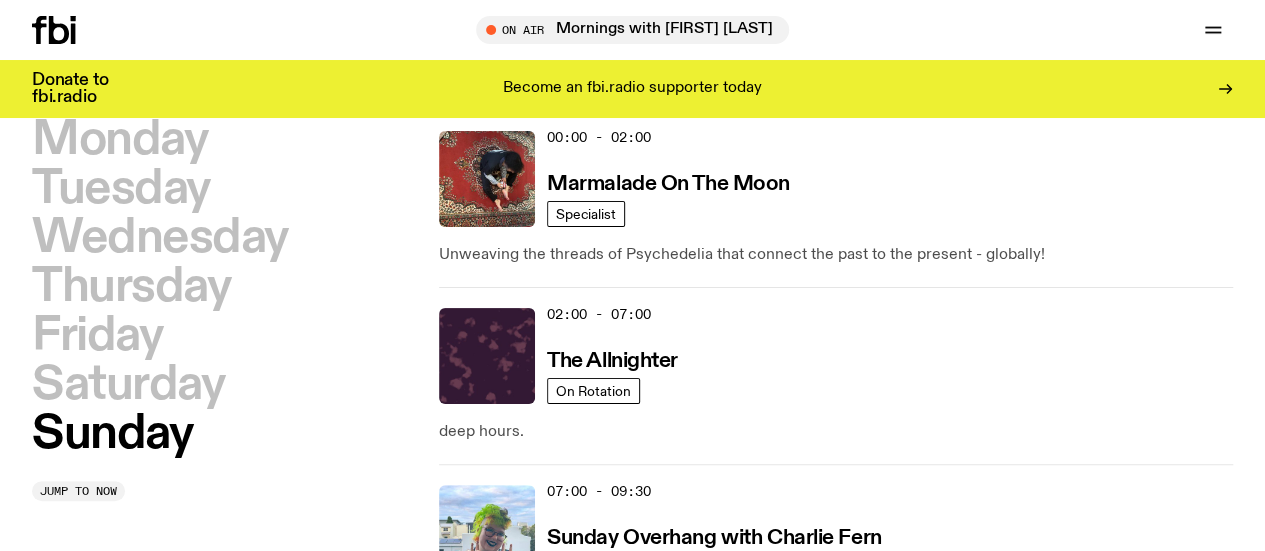 scroll, scrollTop: 56, scrollLeft: 0, axis: vertical 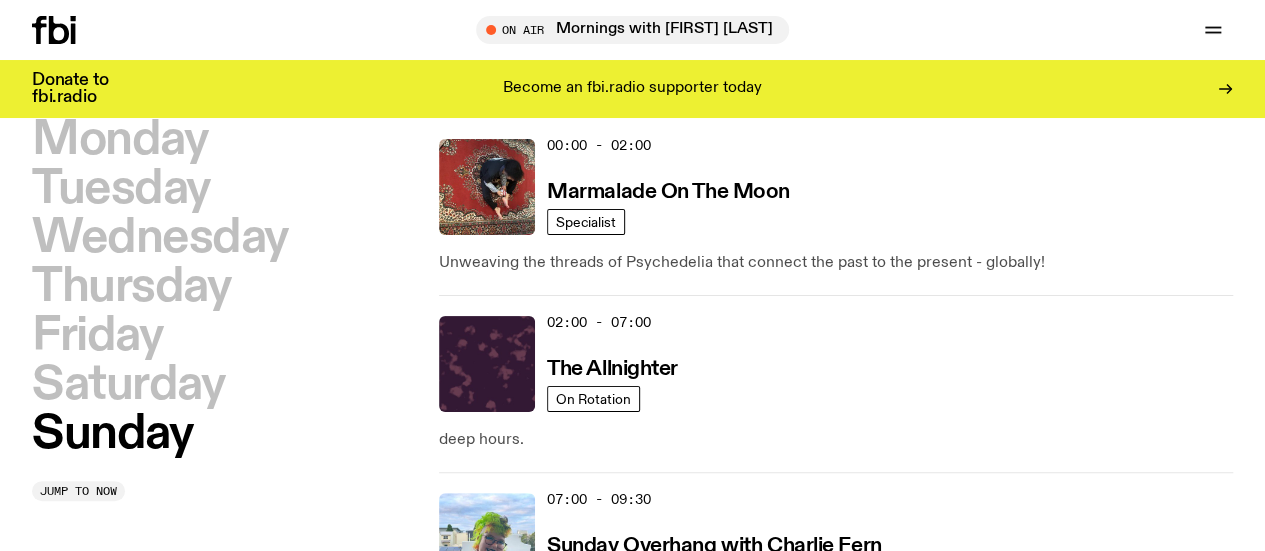 click on "Saturday" at bounding box center [128, 385] 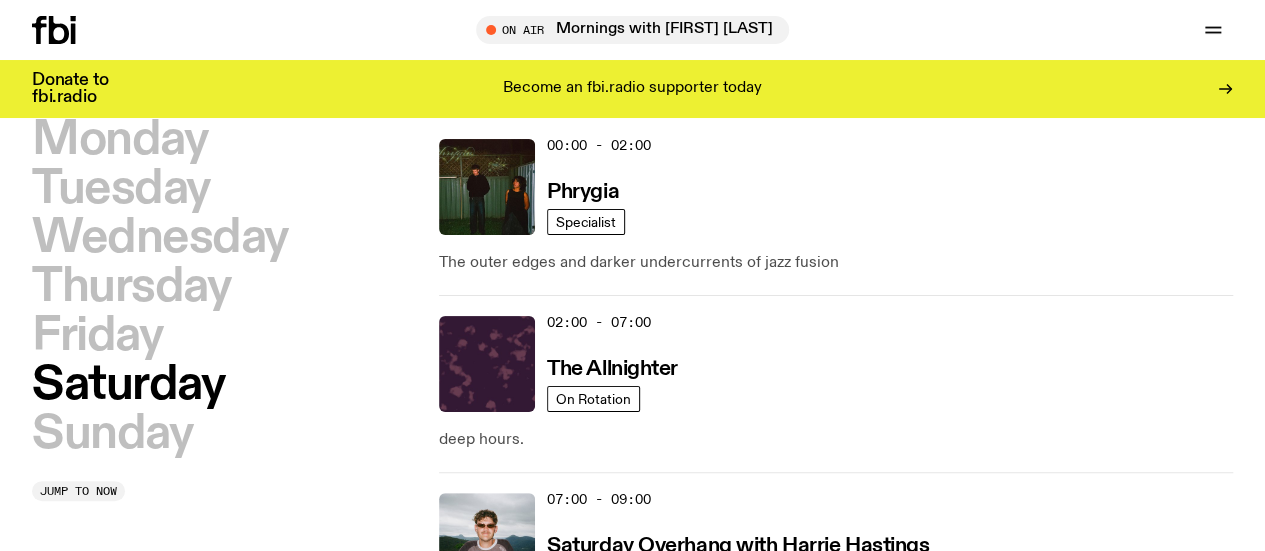 click 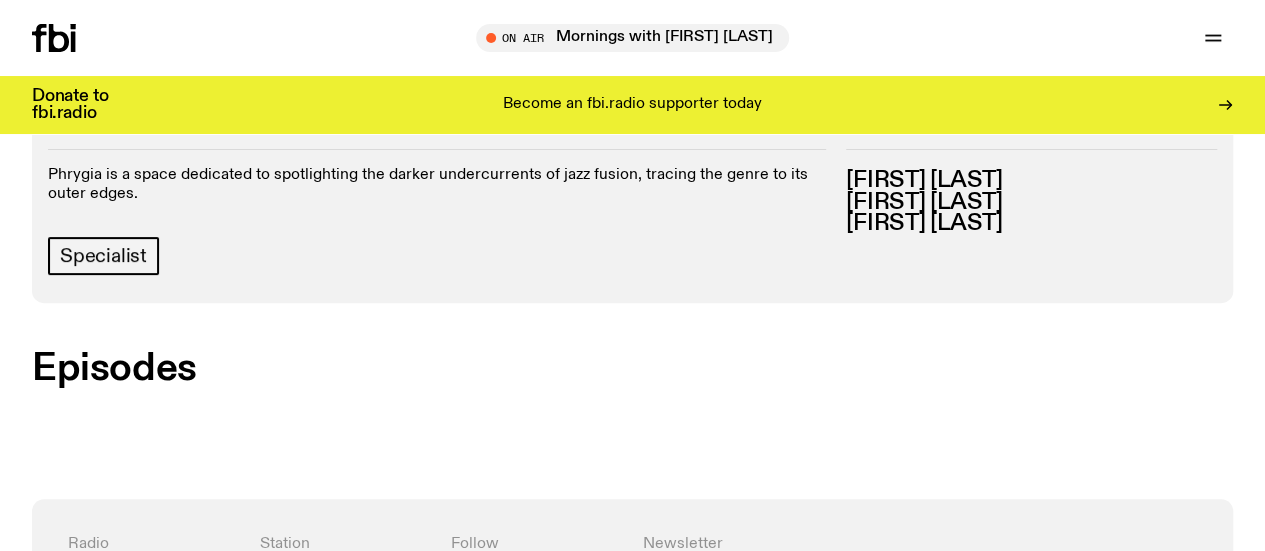 scroll, scrollTop: 0, scrollLeft: 0, axis: both 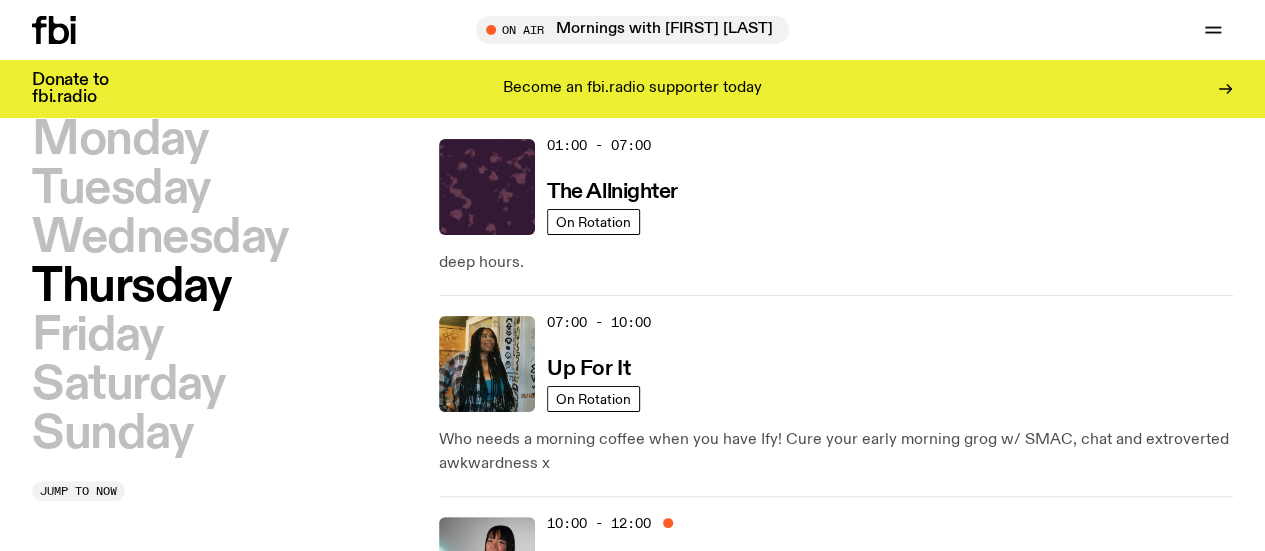 click on "Saturday" at bounding box center [128, 385] 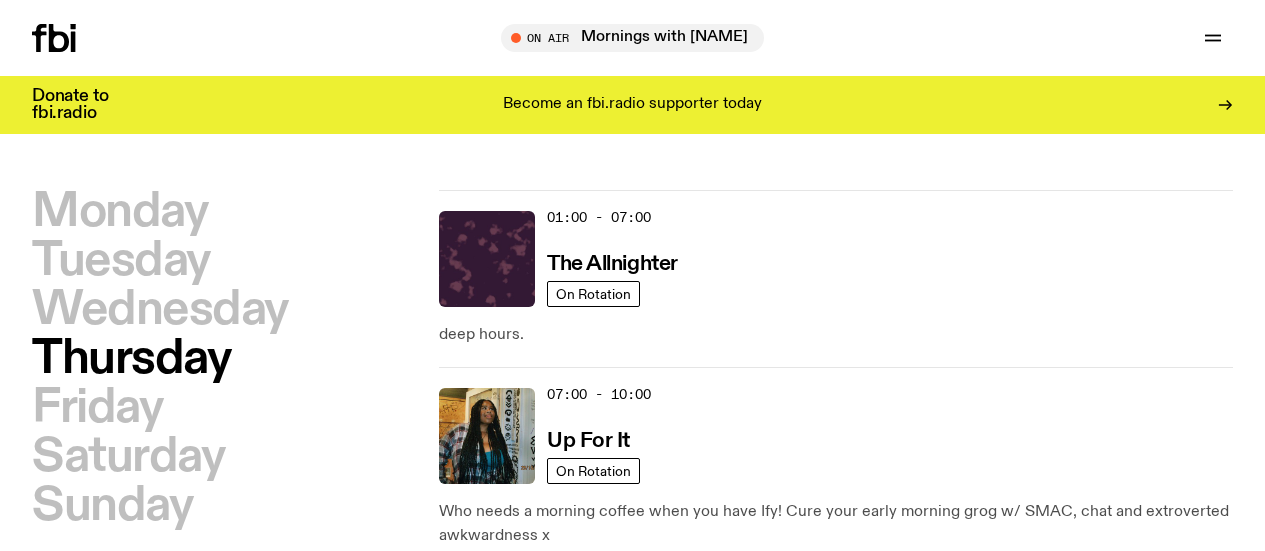 scroll, scrollTop: 0, scrollLeft: 0, axis: both 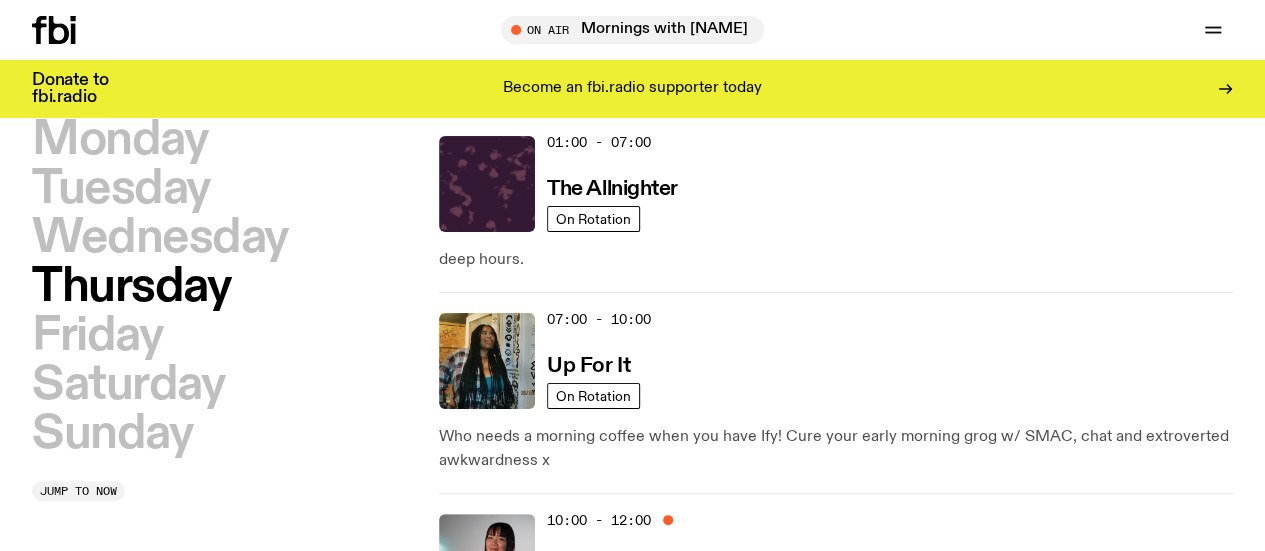 click on "Sunday" at bounding box center (112, 434) 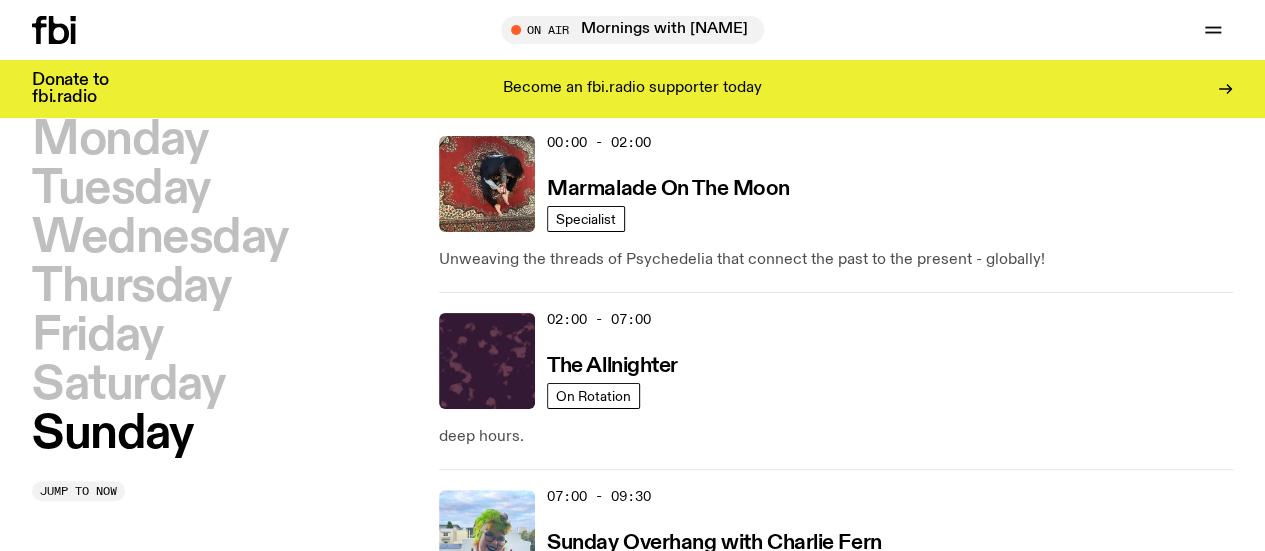 scroll, scrollTop: 56, scrollLeft: 0, axis: vertical 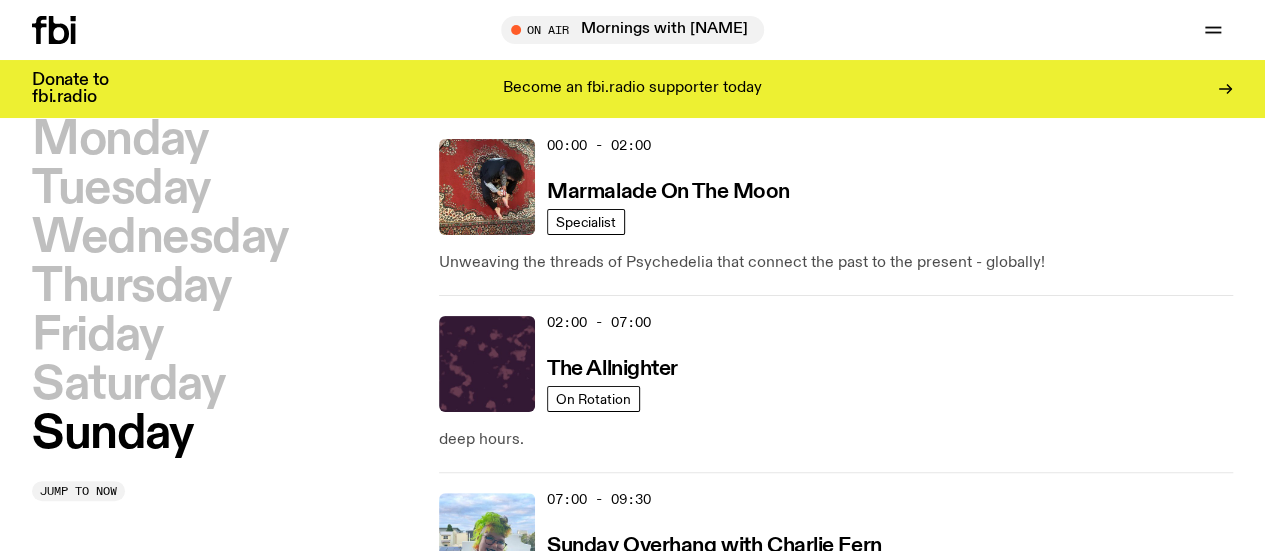 click on "Saturday" at bounding box center [128, 385] 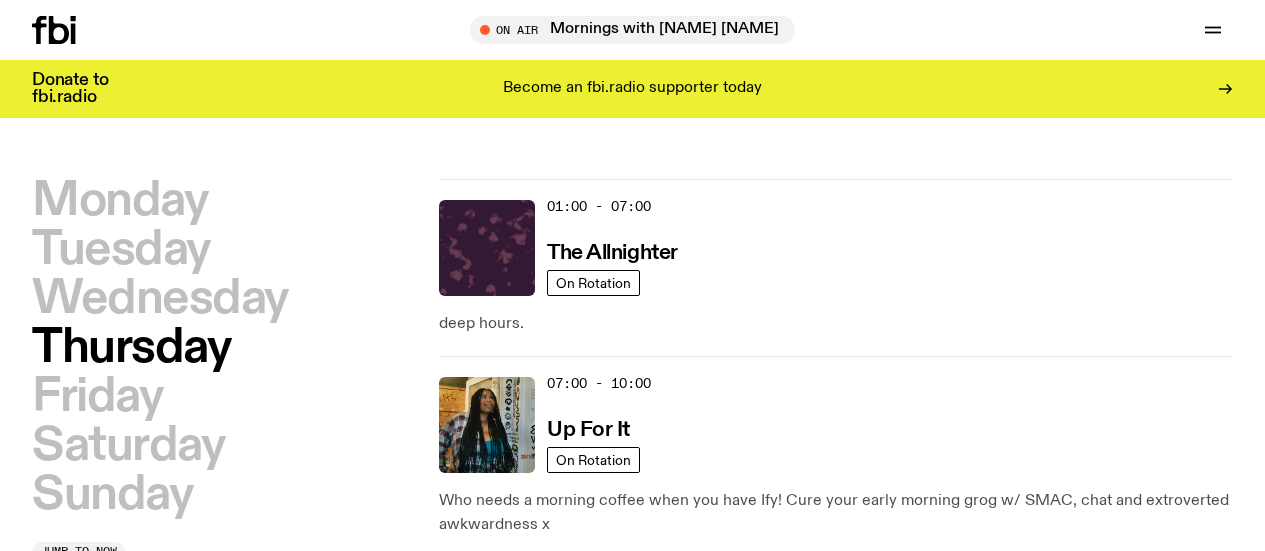 scroll, scrollTop: 1502, scrollLeft: 0, axis: vertical 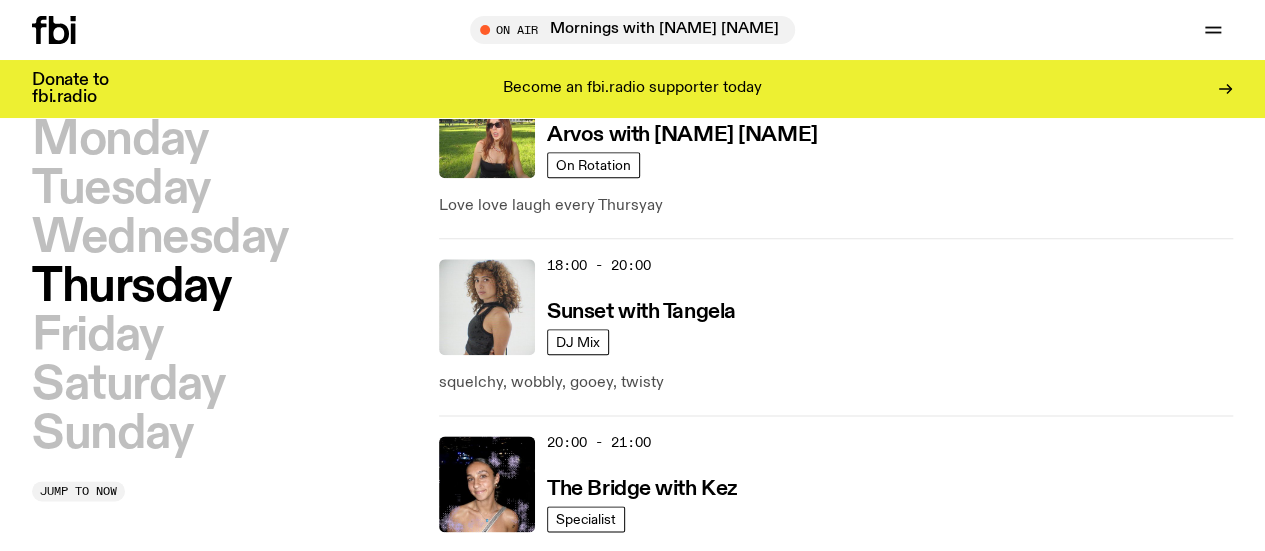 click on "Saturday" at bounding box center [128, 385] 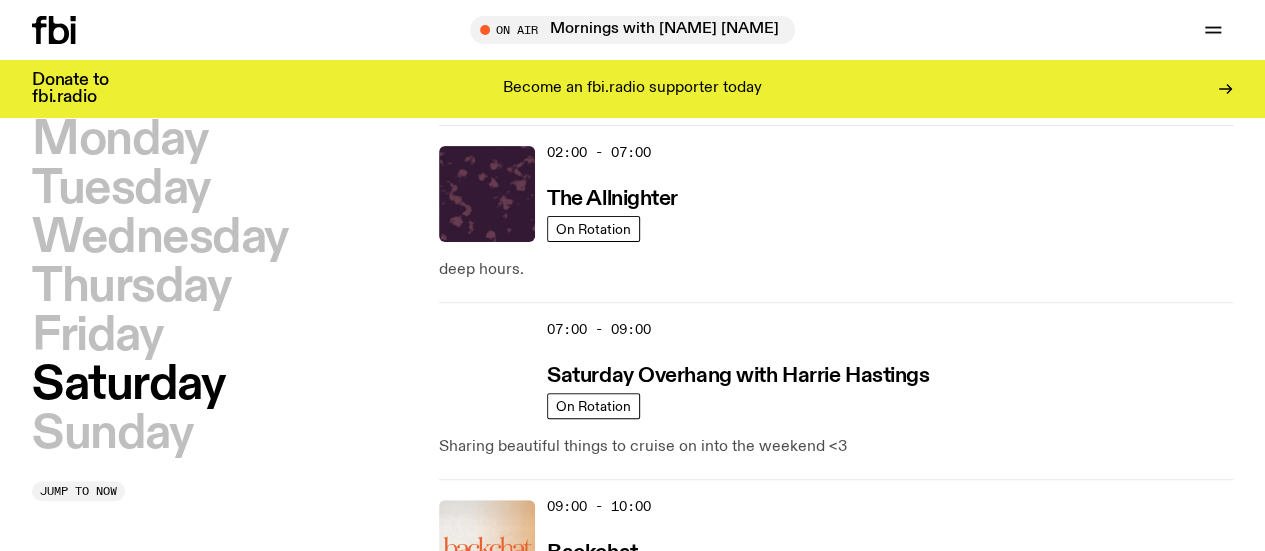 scroll, scrollTop: 56, scrollLeft: 0, axis: vertical 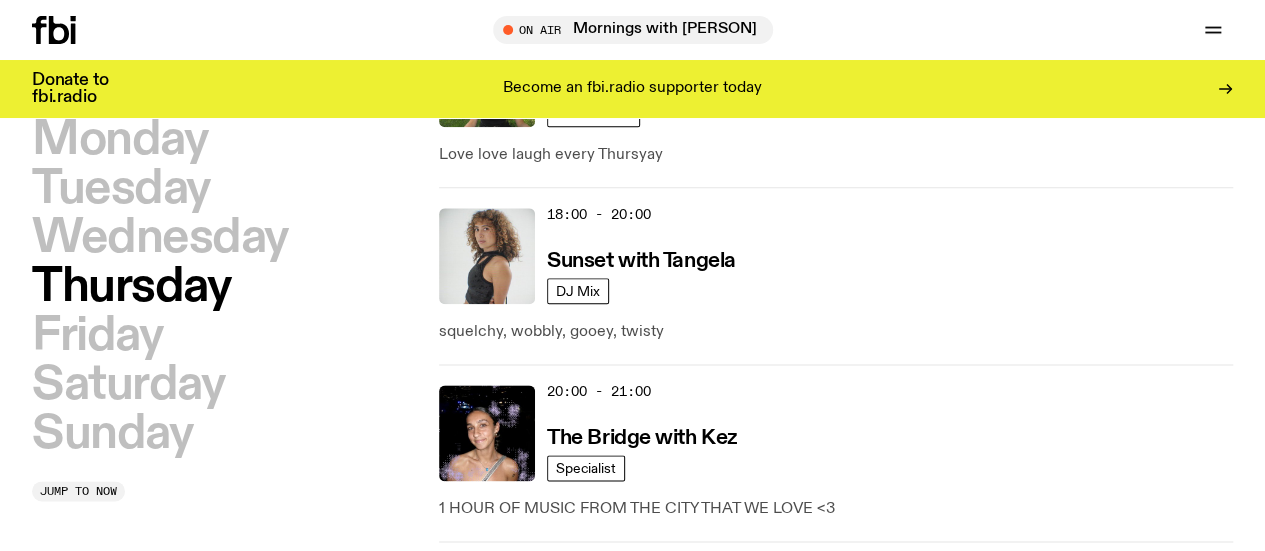 click on "Saturday" at bounding box center [128, 385] 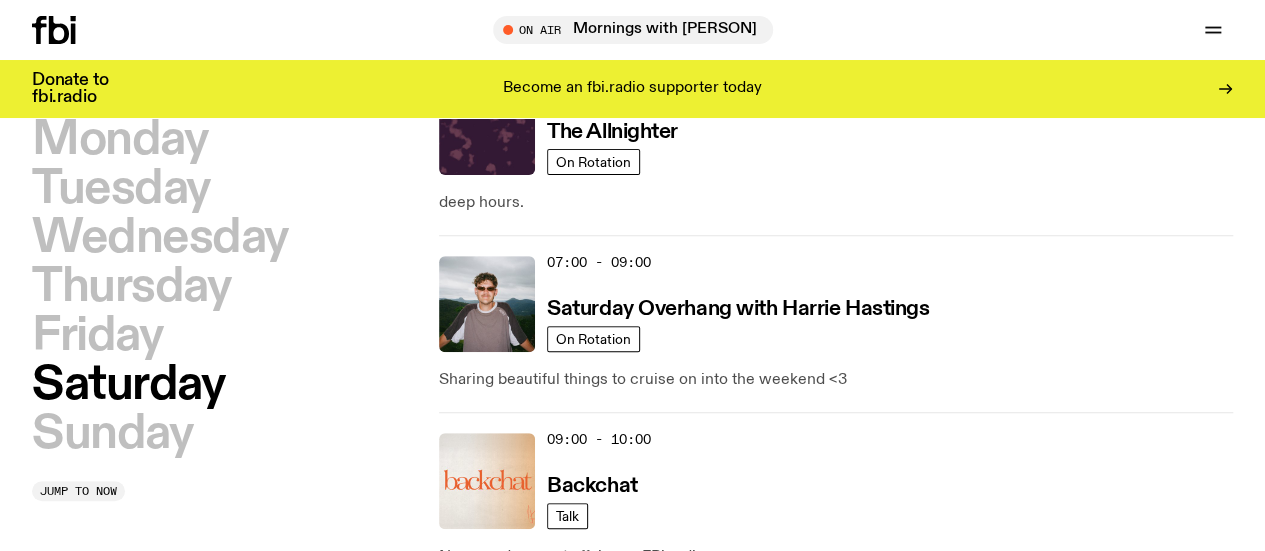scroll, scrollTop: 56, scrollLeft: 0, axis: vertical 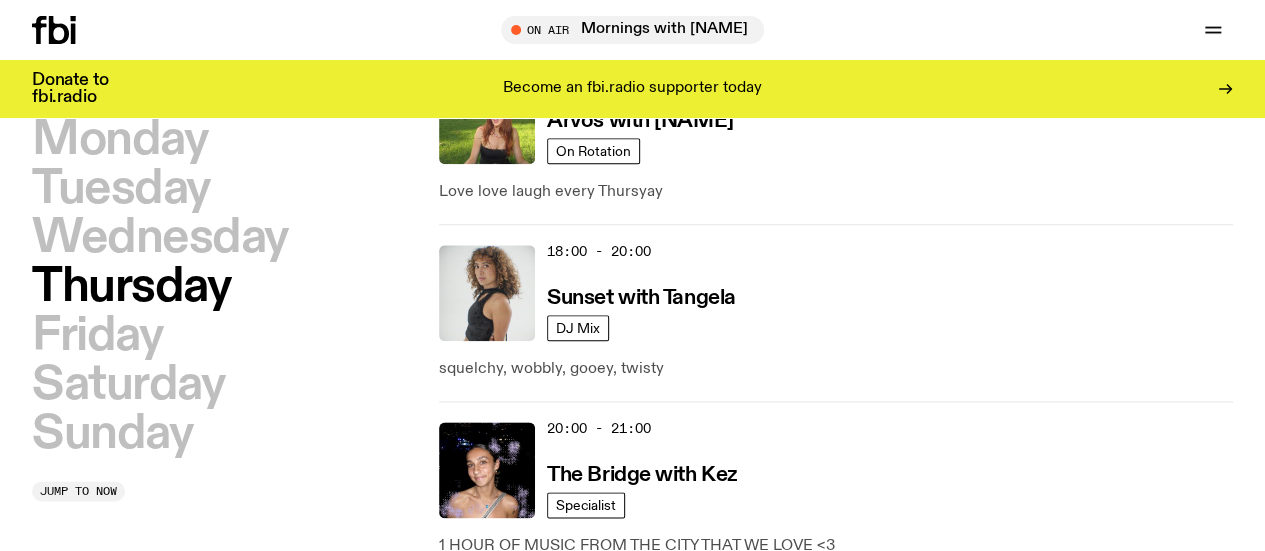 click on "Saturday" at bounding box center (128, 385) 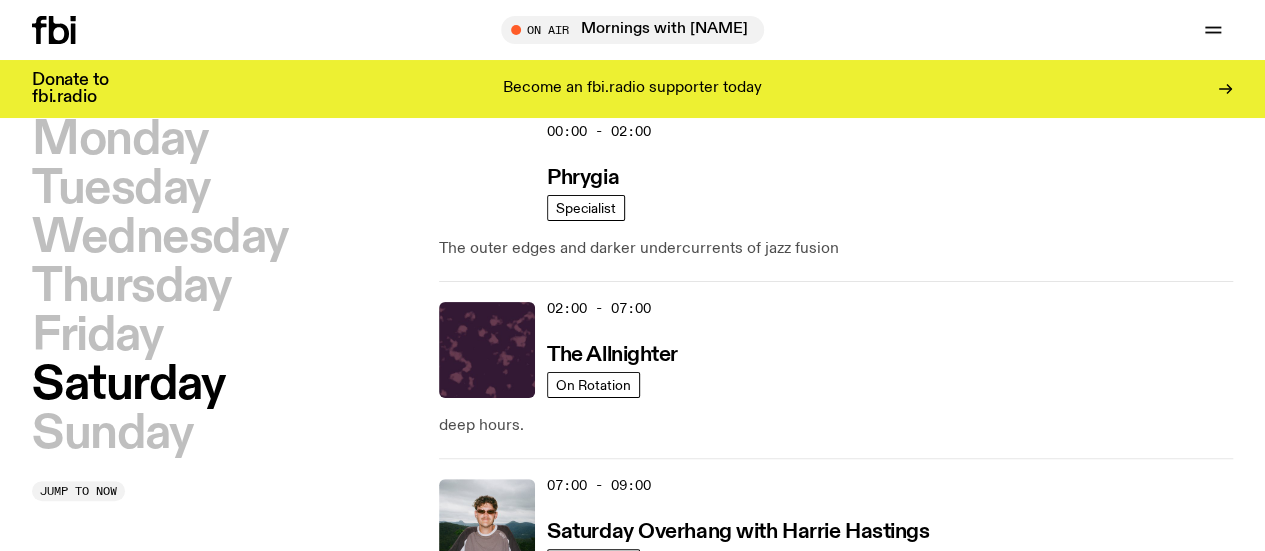 scroll, scrollTop: 56, scrollLeft: 0, axis: vertical 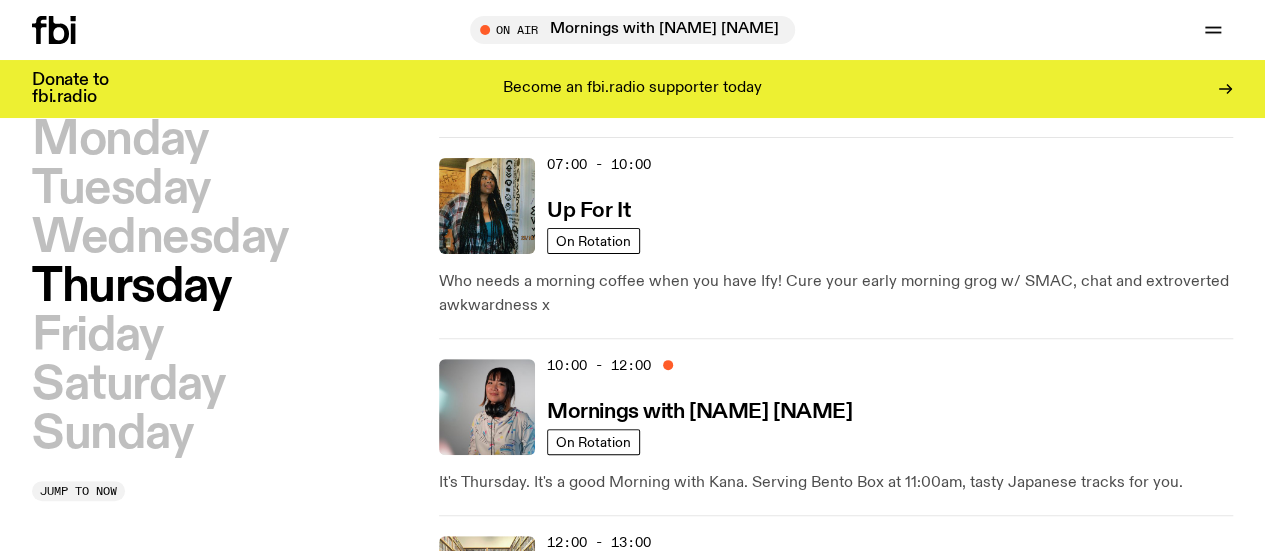 click on "Saturday" at bounding box center [128, 385] 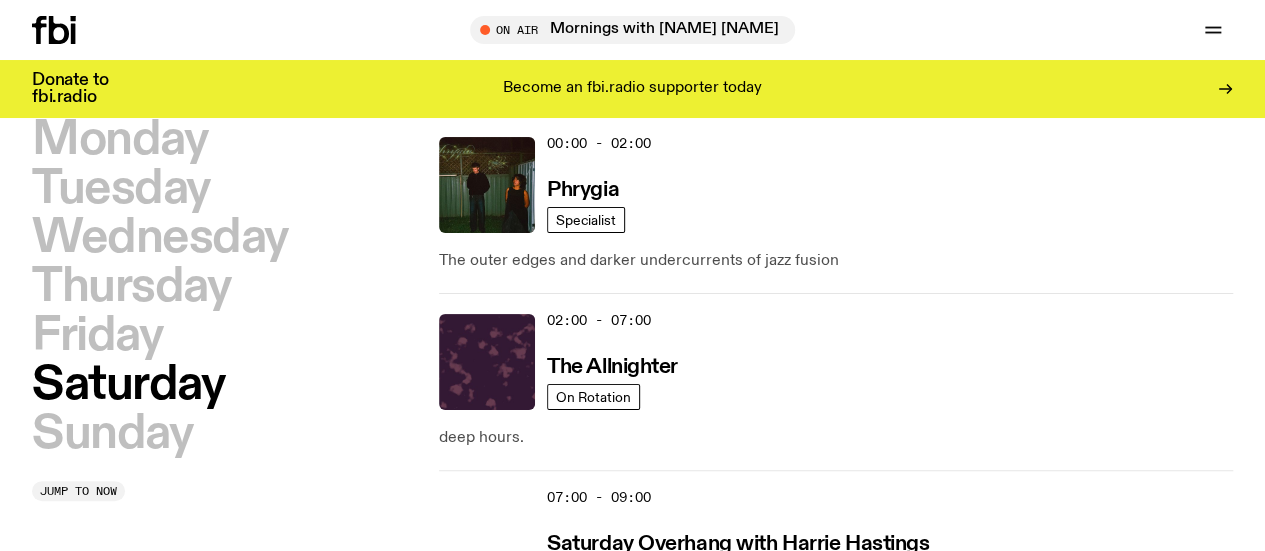 scroll, scrollTop: 56, scrollLeft: 0, axis: vertical 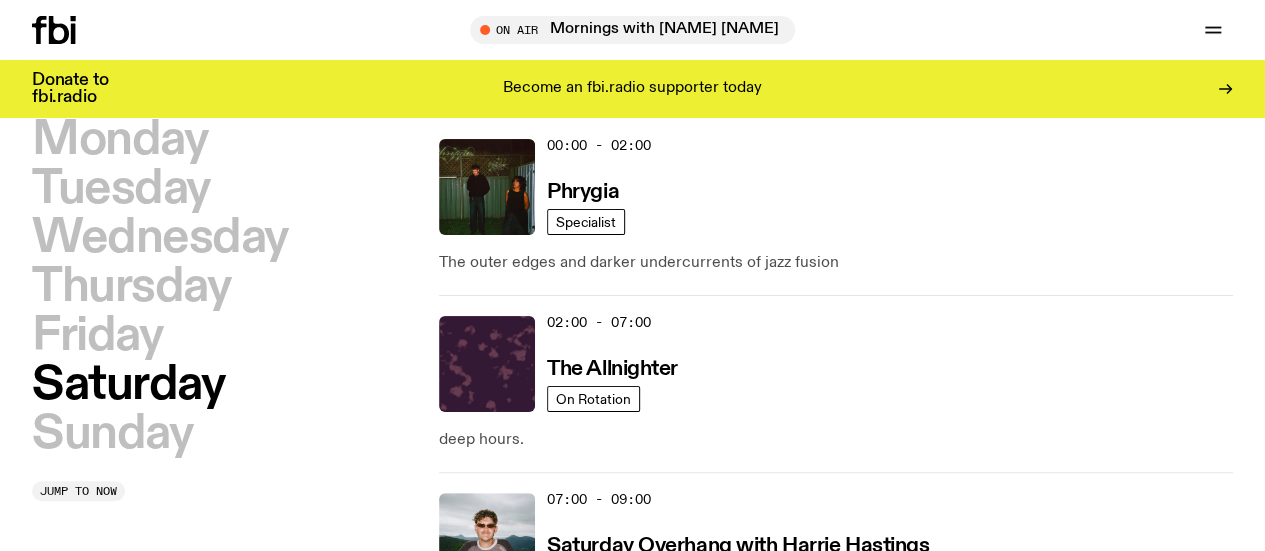 click 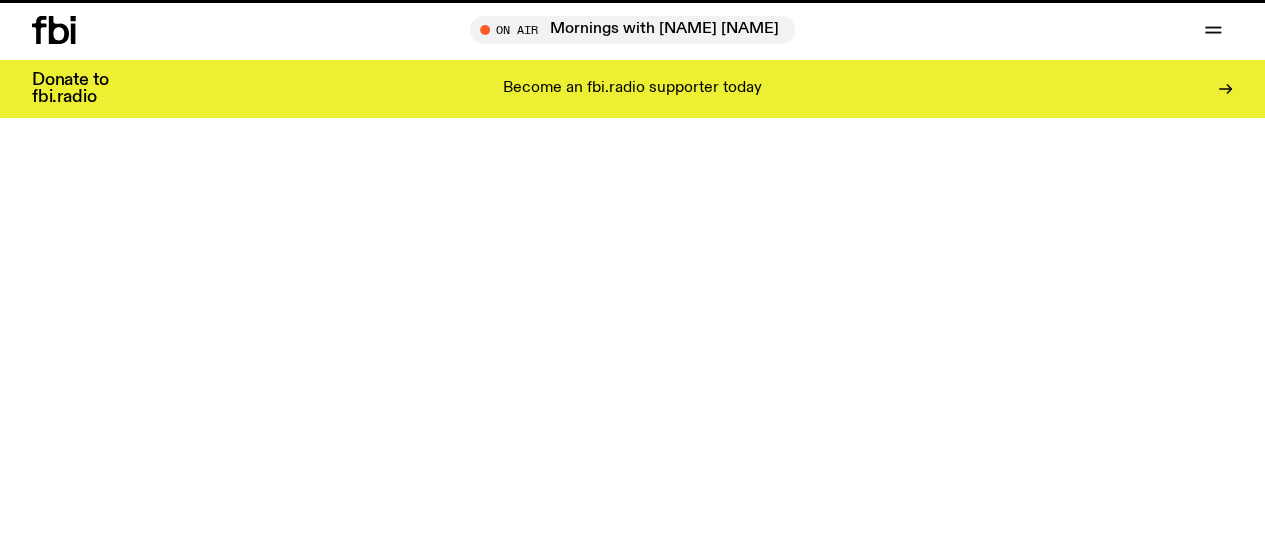 scroll, scrollTop: 0, scrollLeft: 0, axis: both 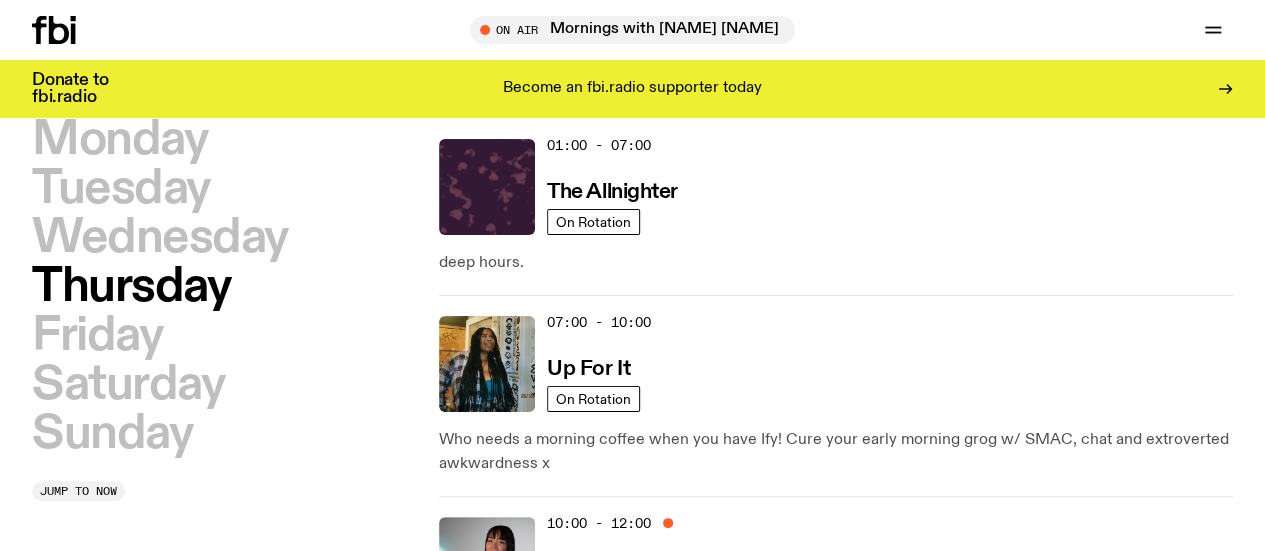 click on "Saturday" at bounding box center [128, 385] 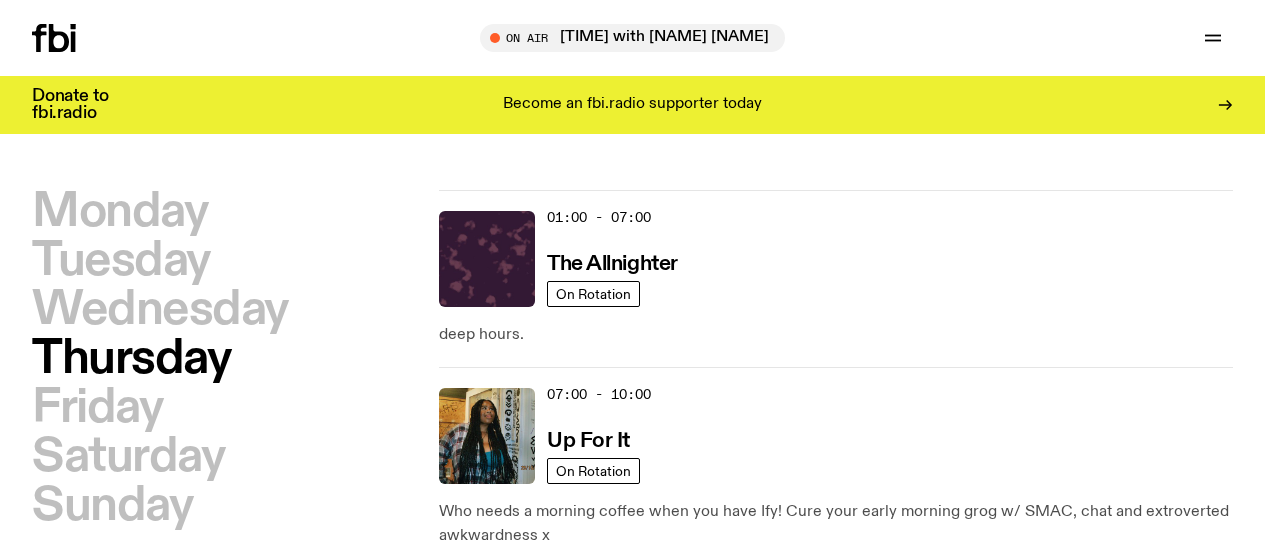scroll, scrollTop: 0, scrollLeft: 0, axis: both 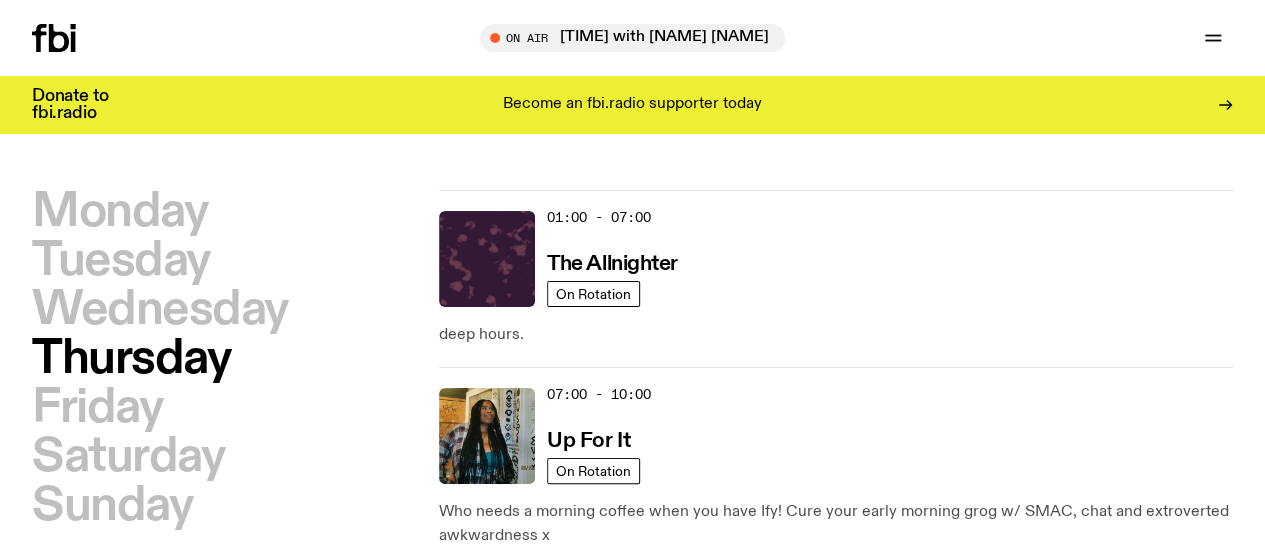 click on "Saturday" at bounding box center [128, 457] 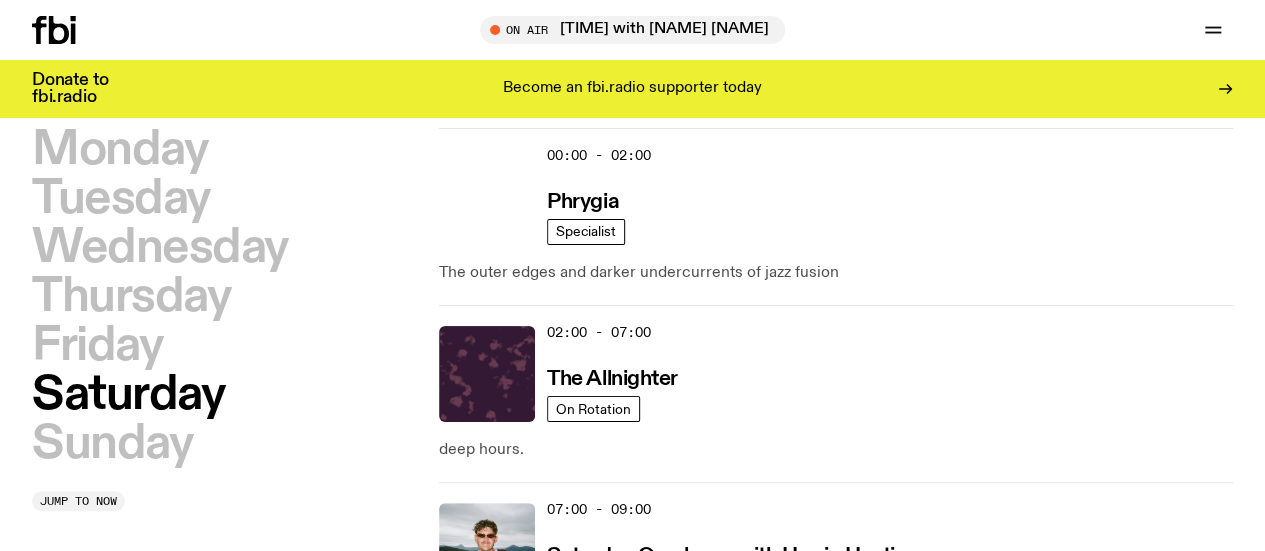 scroll, scrollTop: 56, scrollLeft: 0, axis: vertical 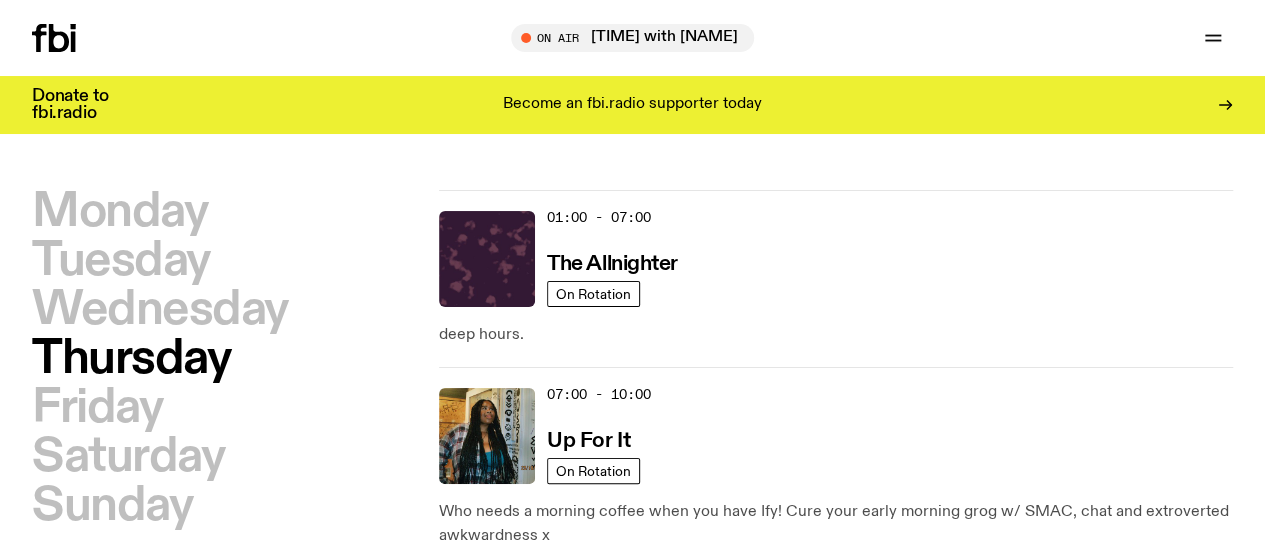 click on "Saturday" at bounding box center [128, 457] 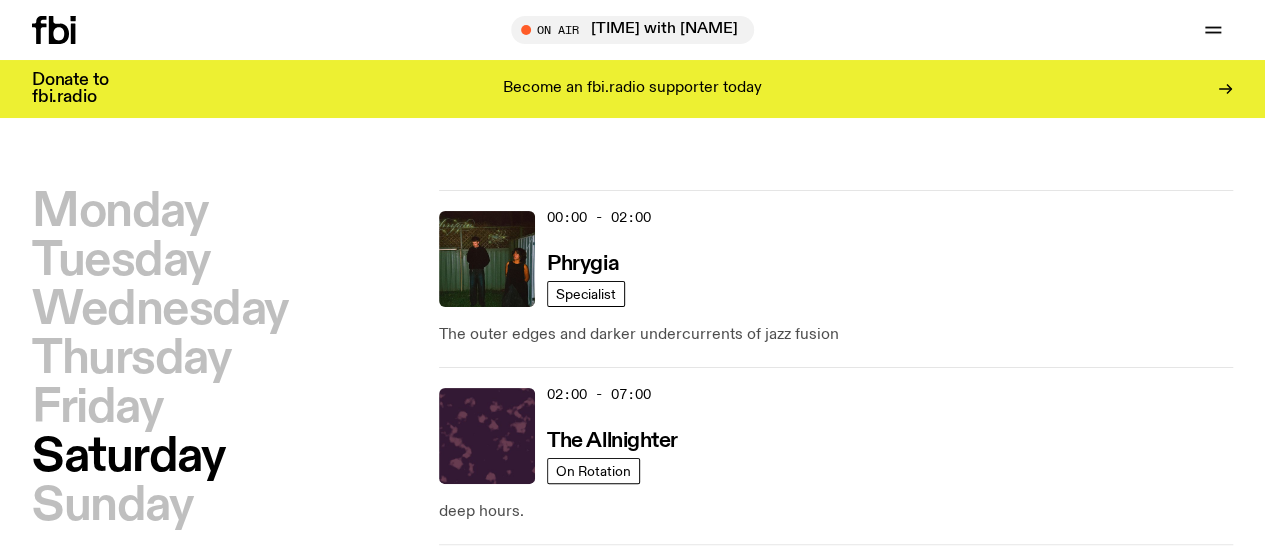 scroll, scrollTop: 56, scrollLeft: 0, axis: vertical 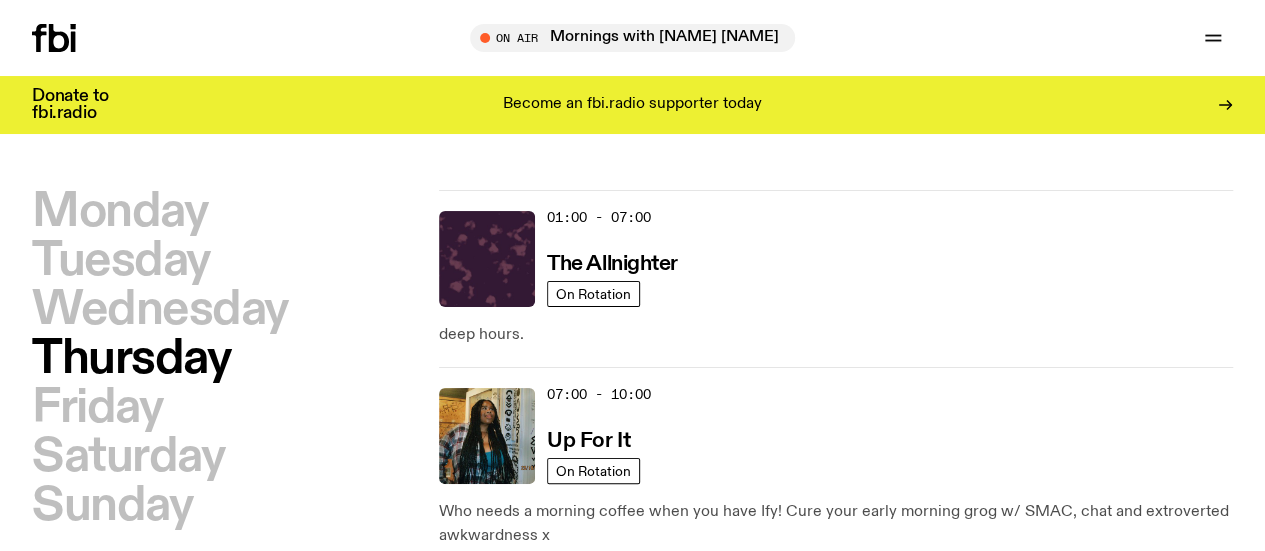 click on "Saturday" at bounding box center [128, 457] 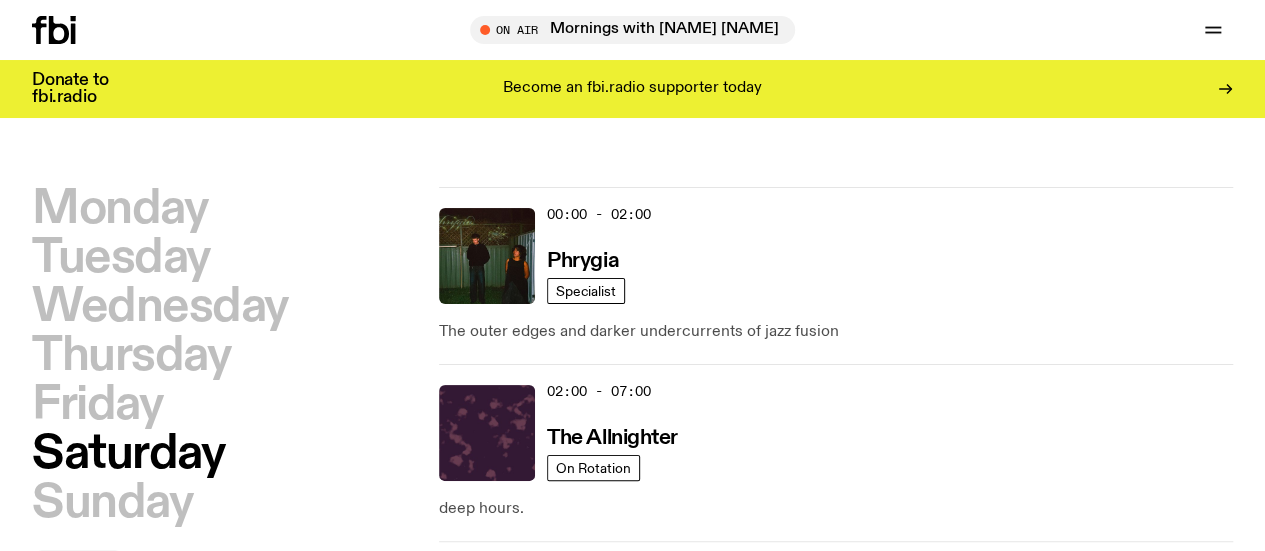 scroll, scrollTop: 56, scrollLeft: 0, axis: vertical 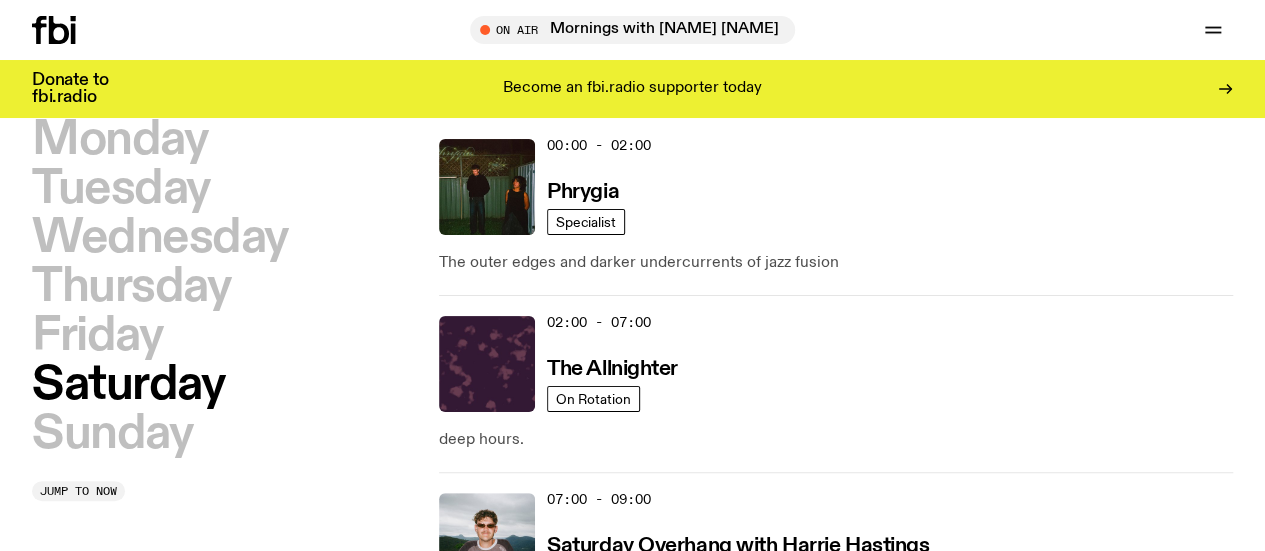 click on "Saturday" at bounding box center (128, 385) 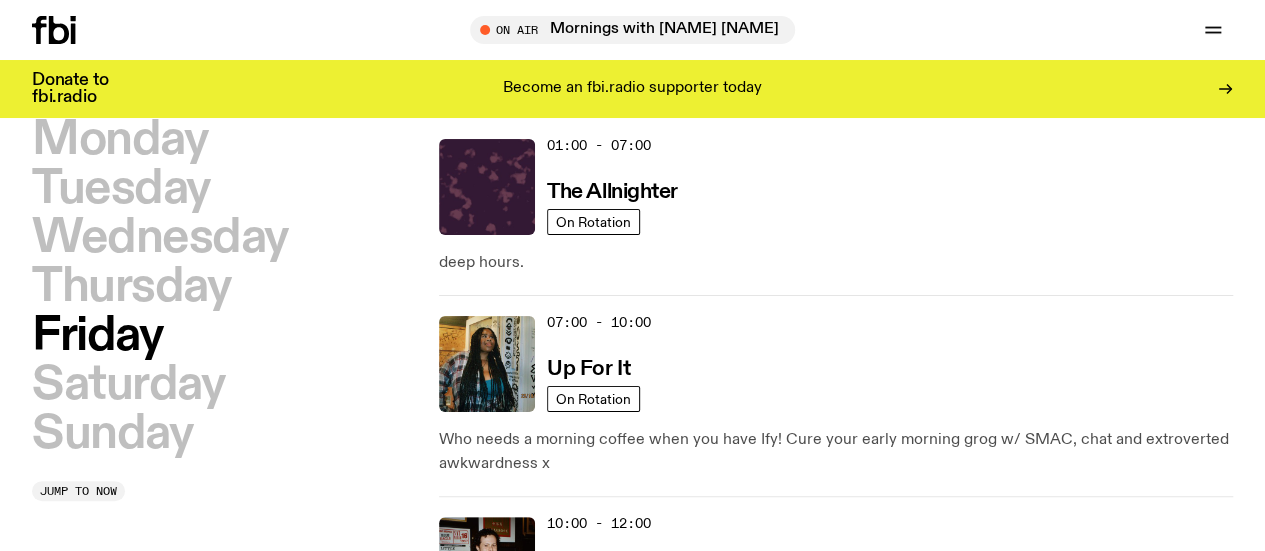 click on "Saturday" at bounding box center [128, 385] 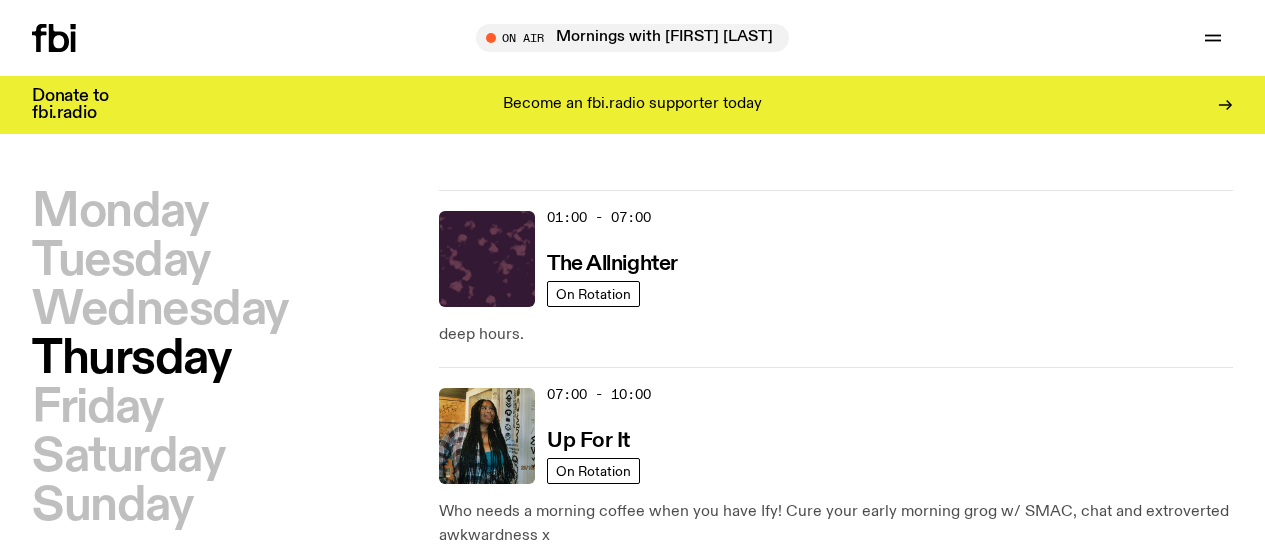 scroll, scrollTop: 0, scrollLeft: 0, axis: both 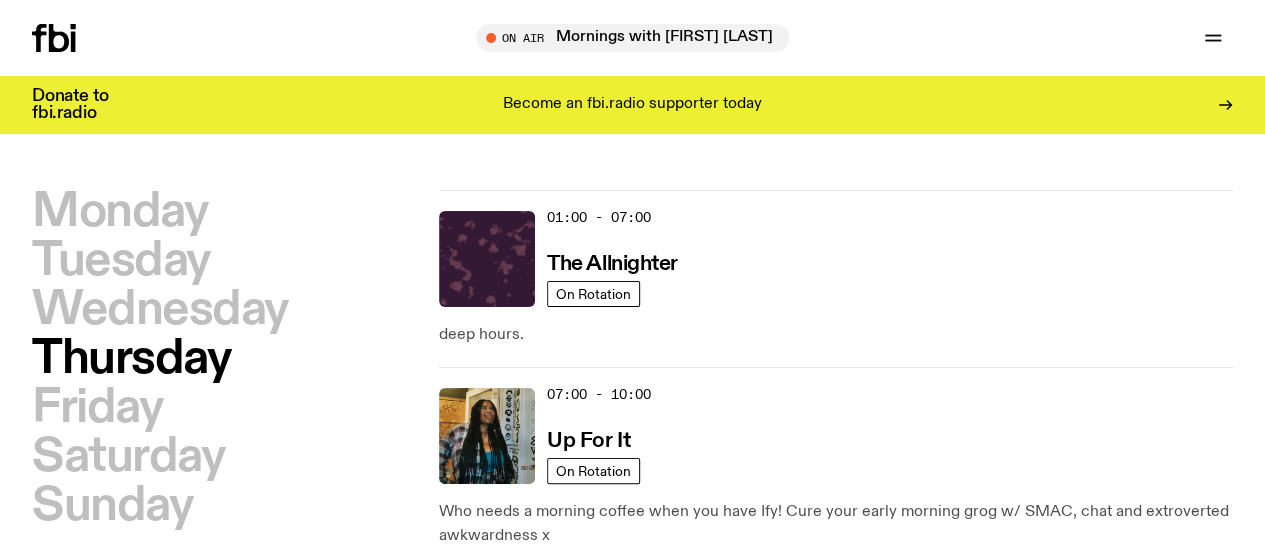 click on "Saturday" at bounding box center [128, 457] 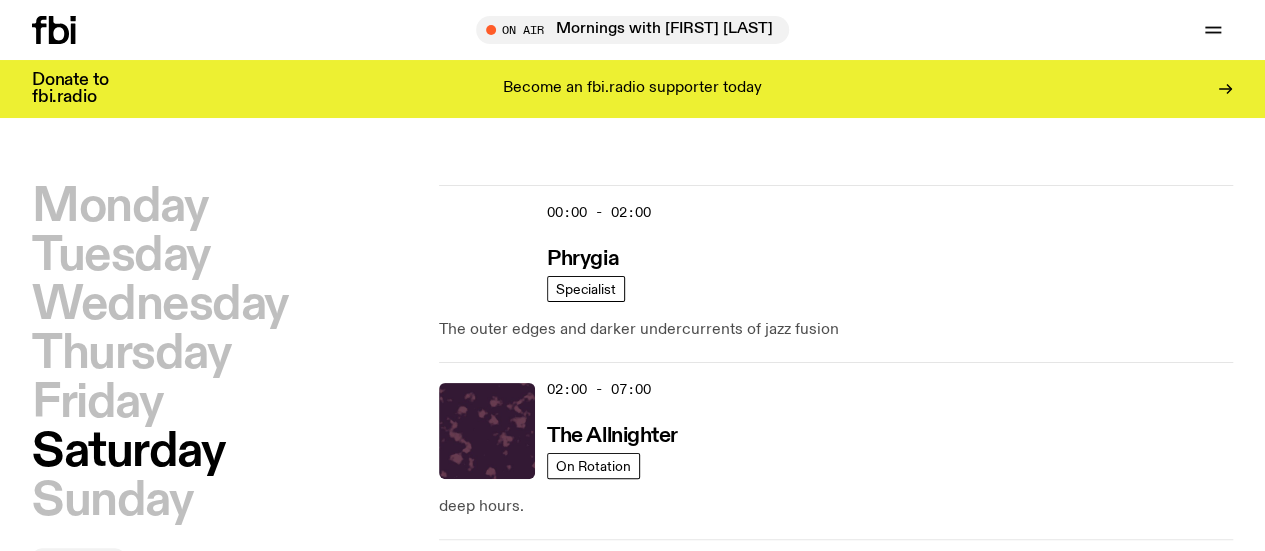 scroll, scrollTop: 56, scrollLeft: 0, axis: vertical 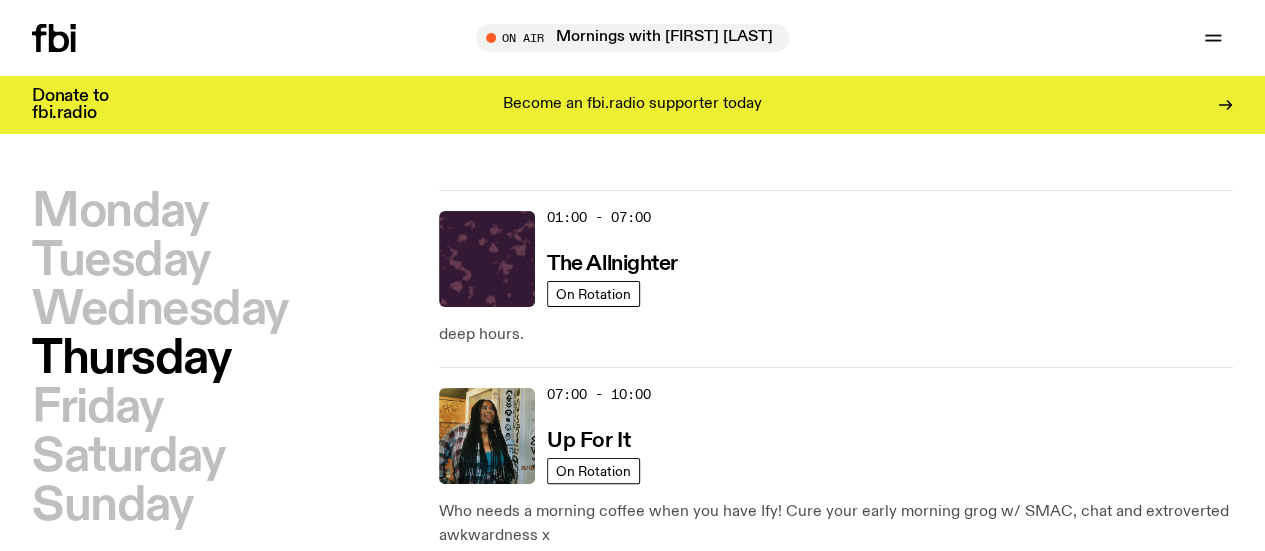 click on "Saturday" at bounding box center (128, 457) 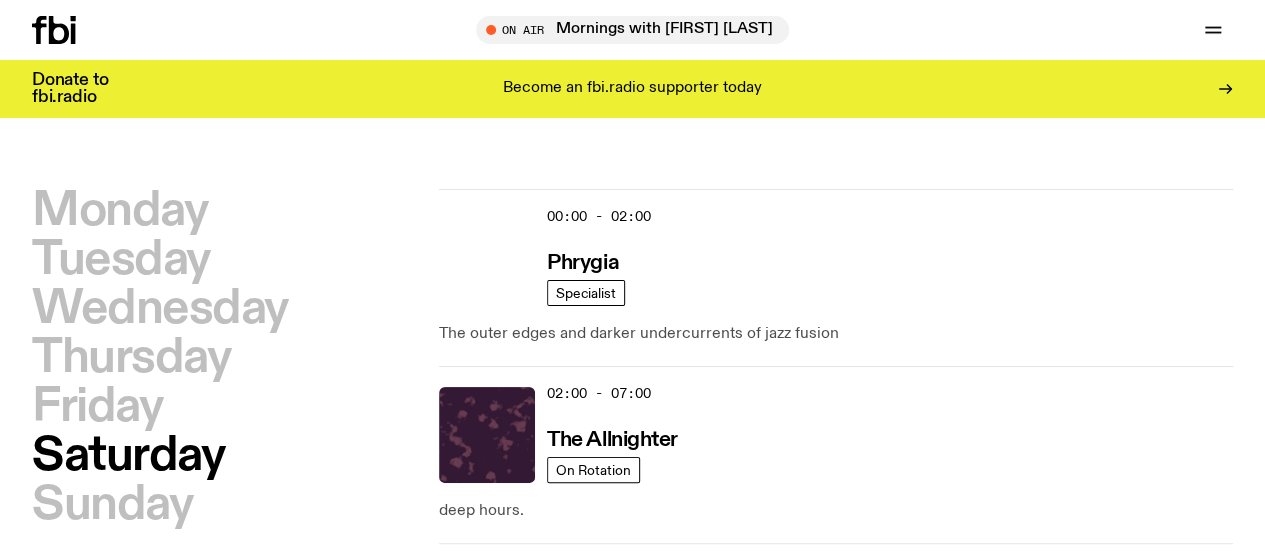 scroll, scrollTop: 56, scrollLeft: 0, axis: vertical 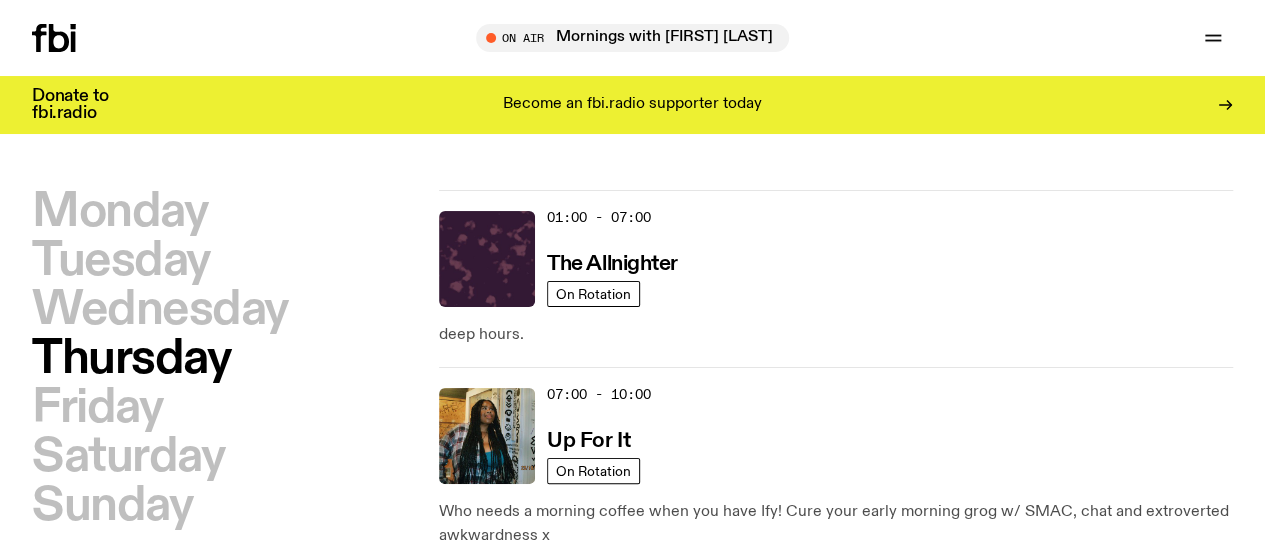 click on "Saturday" at bounding box center (128, 457) 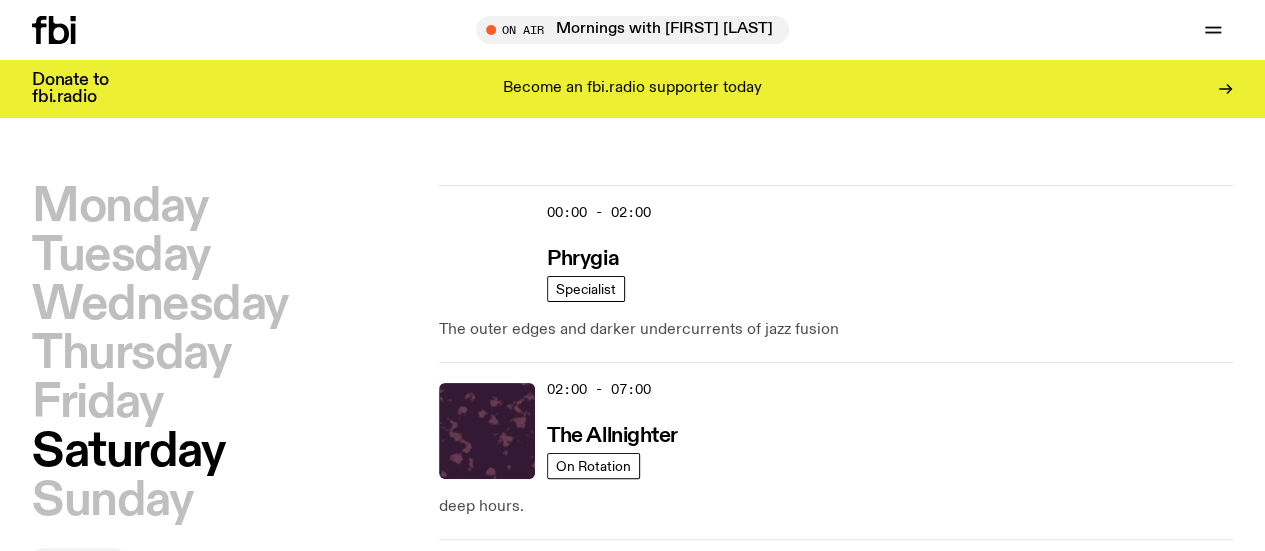 scroll, scrollTop: 56, scrollLeft: 0, axis: vertical 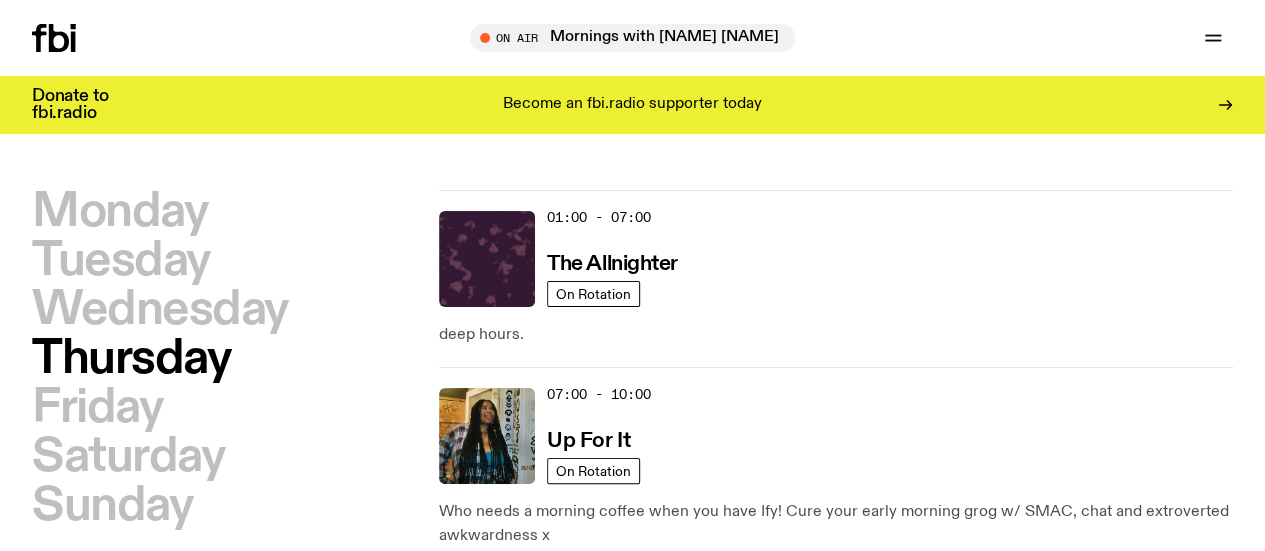 click on "Saturday" at bounding box center (128, 457) 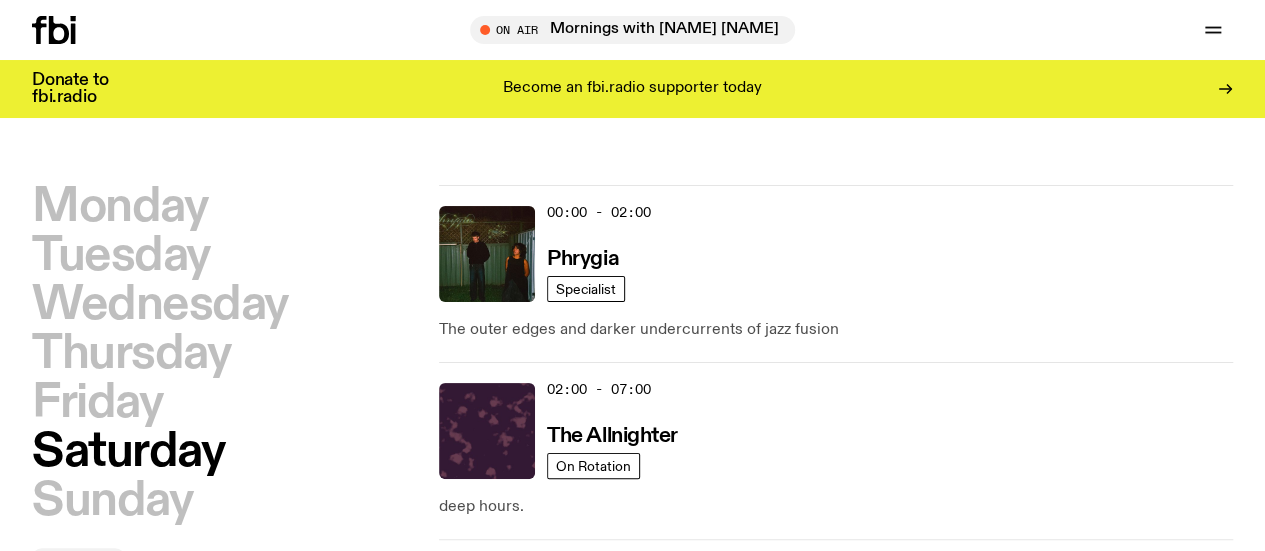 scroll, scrollTop: 56, scrollLeft: 0, axis: vertical 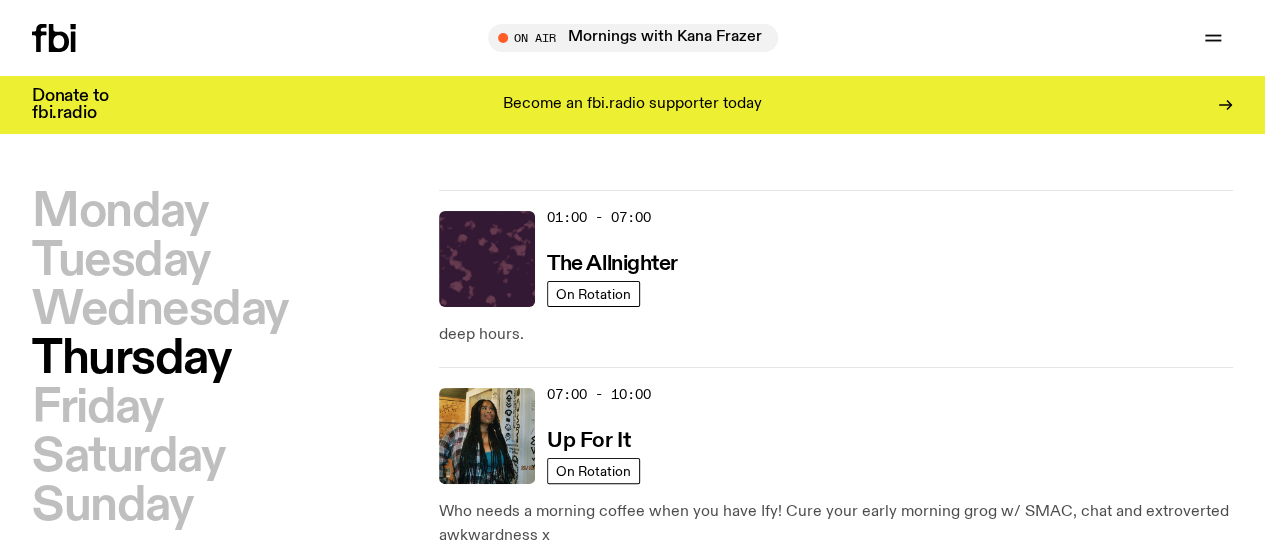 click on "Saturday" at bounding box center (128, 457) 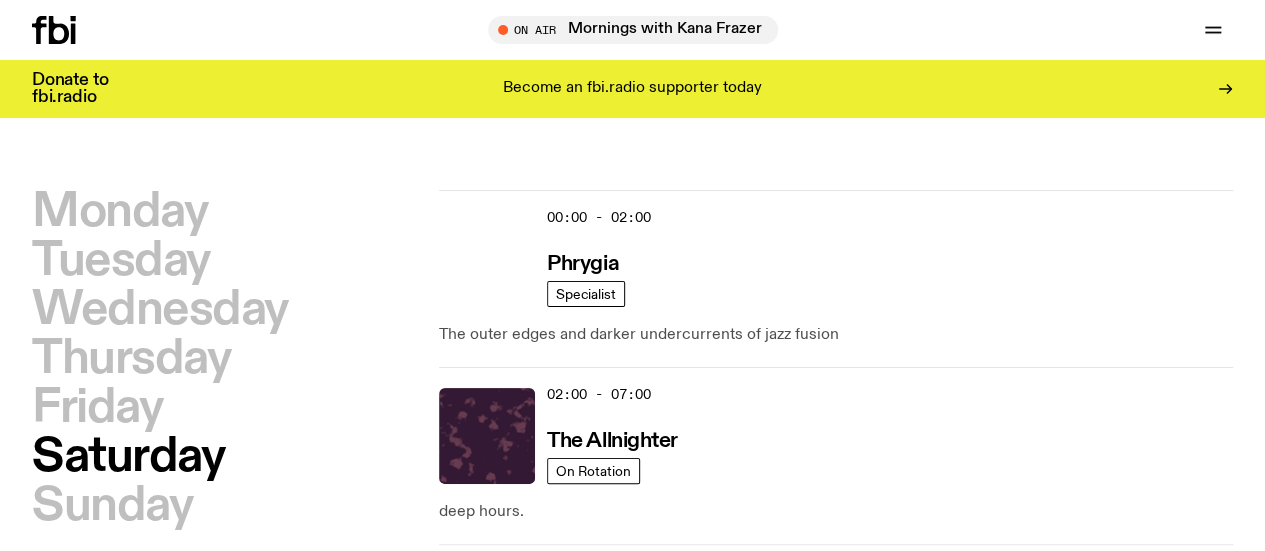 scroll, scrollTop: 56, scrollLeft: 0, axis: vertical 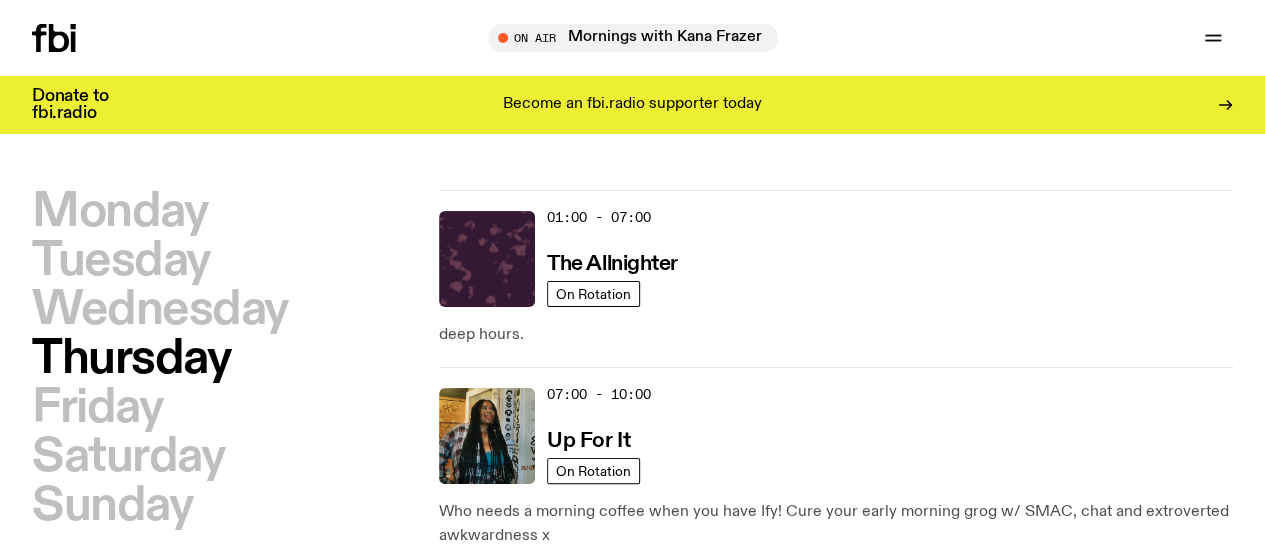 click on "Saturday" at bounding box center [128, 457] 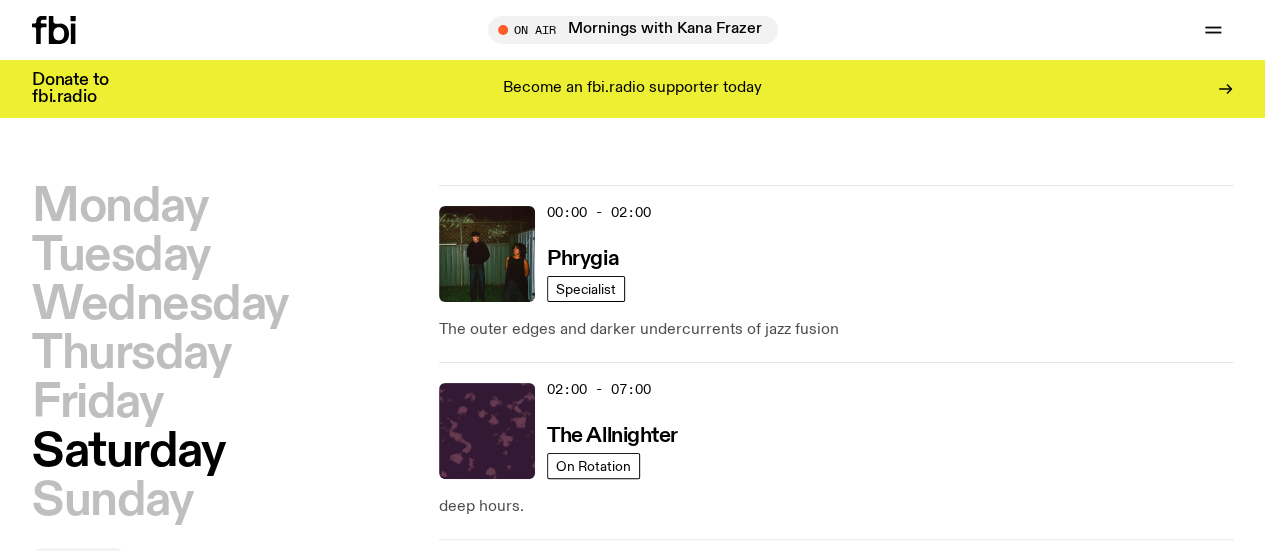 scroll, scrollTop: 56, scrollLeft: 0, axis: vertical 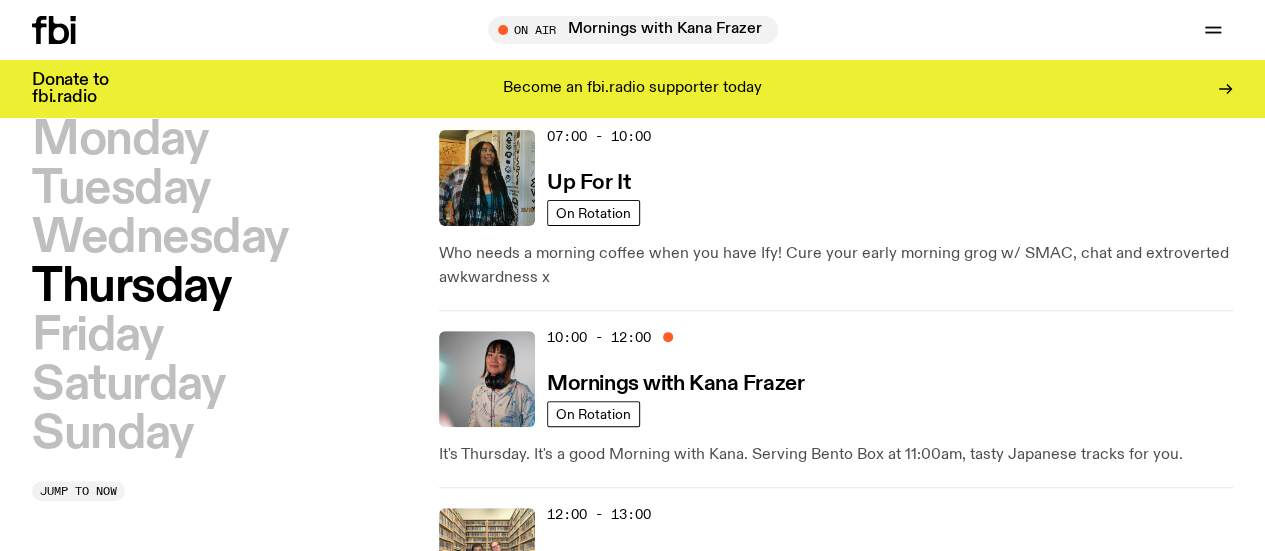 click on "Saturday" at bounding box center (128, 385) 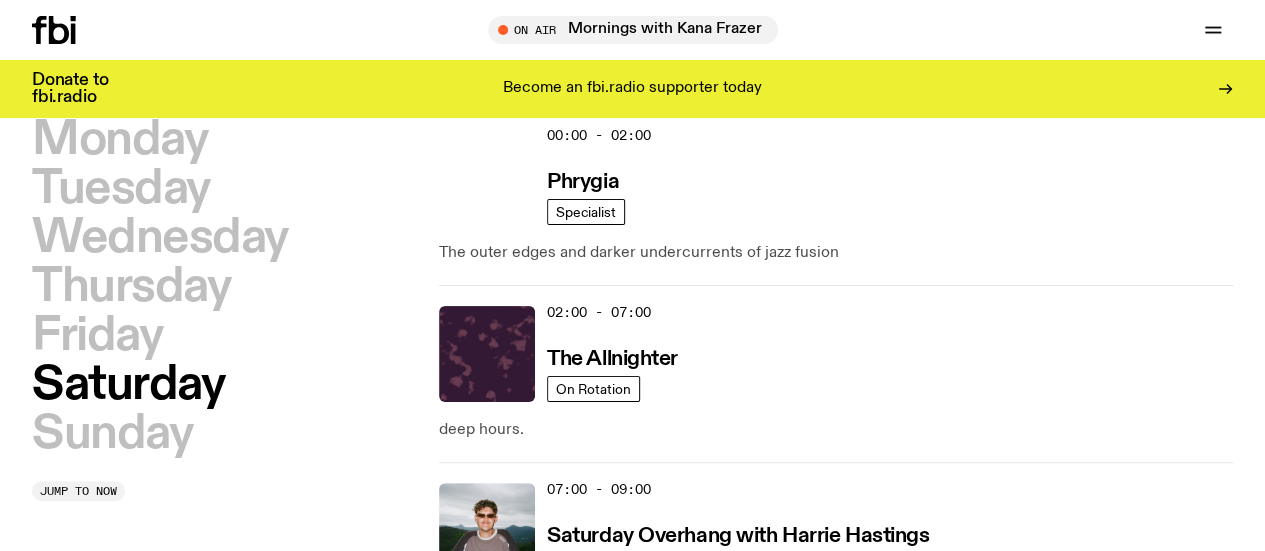 scroll, scrollTop: 56, scrollLeft: 0, axis: vertical 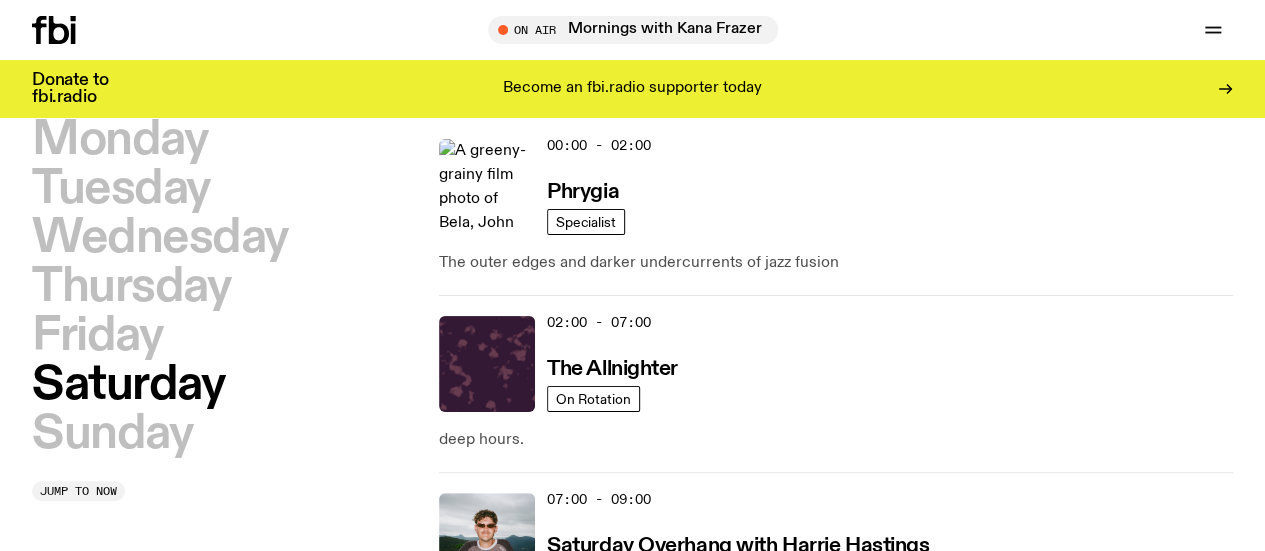 click 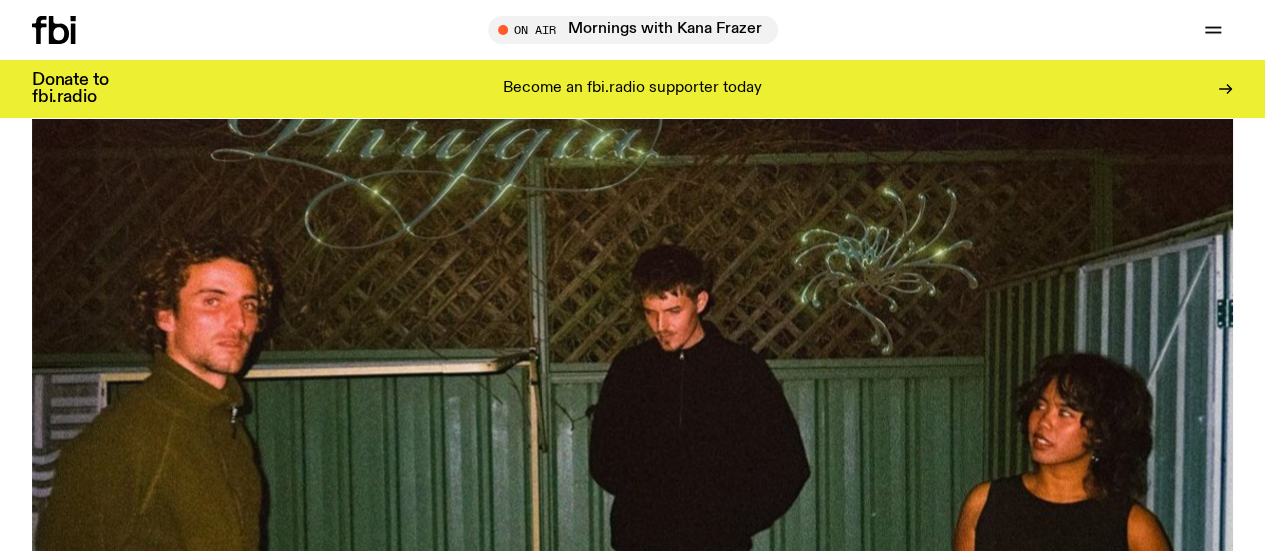 scroll, scrollTop: 254, scrollLeft: 0, axis: vertical 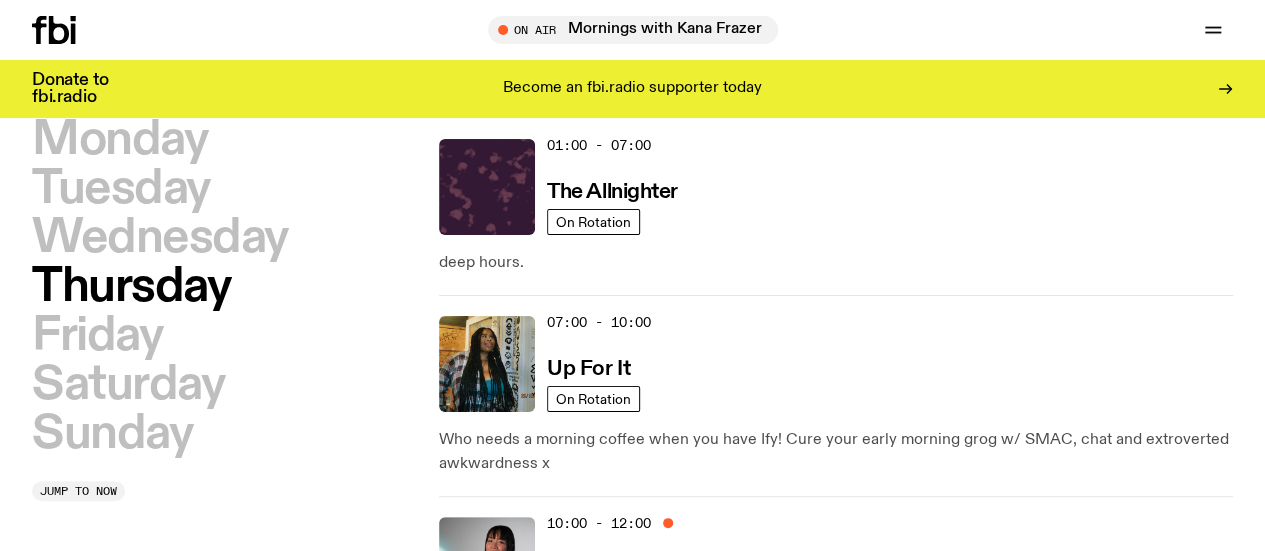 click on "Friday" at bounding box center [97, 336] 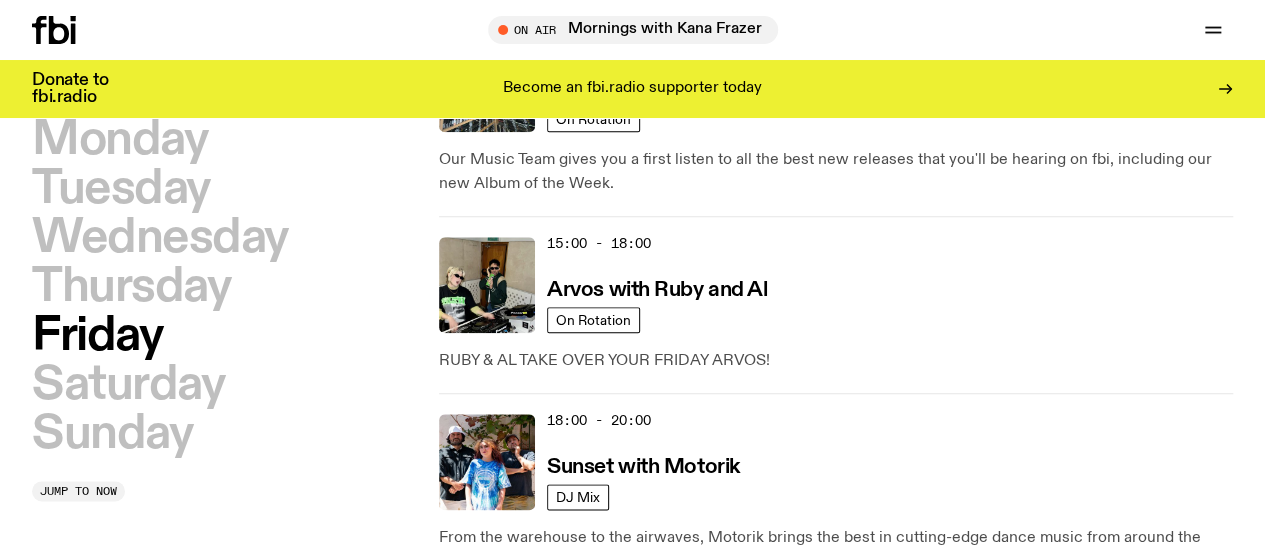 scroll, scrollTop: 936, scrollLeft: 0, axis: vertical 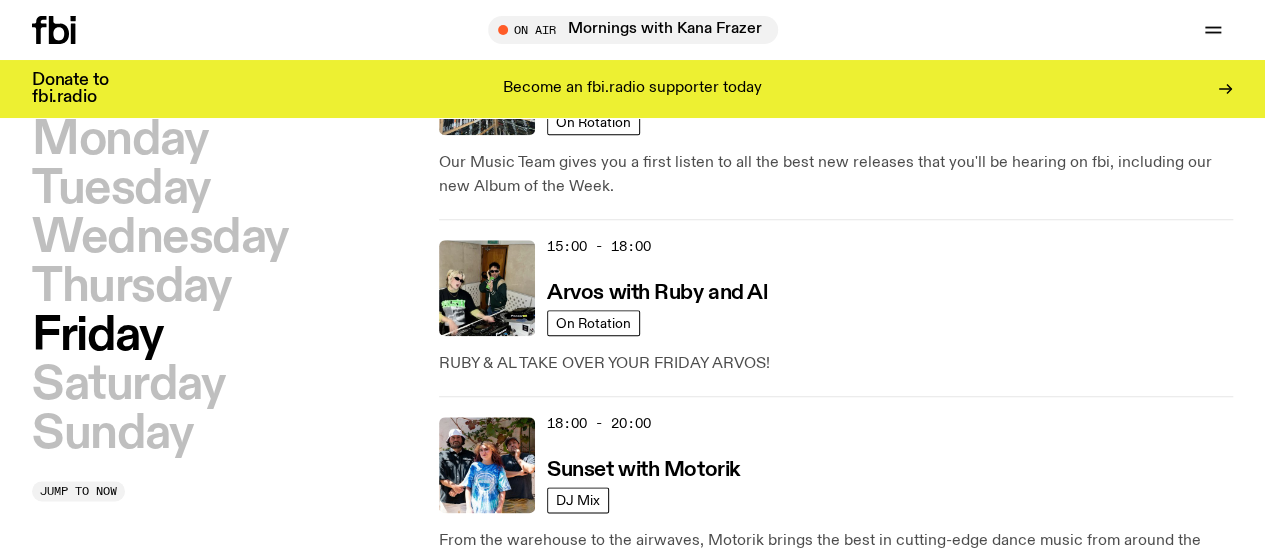 click on "Saturday" at bounding box center [128, 385] 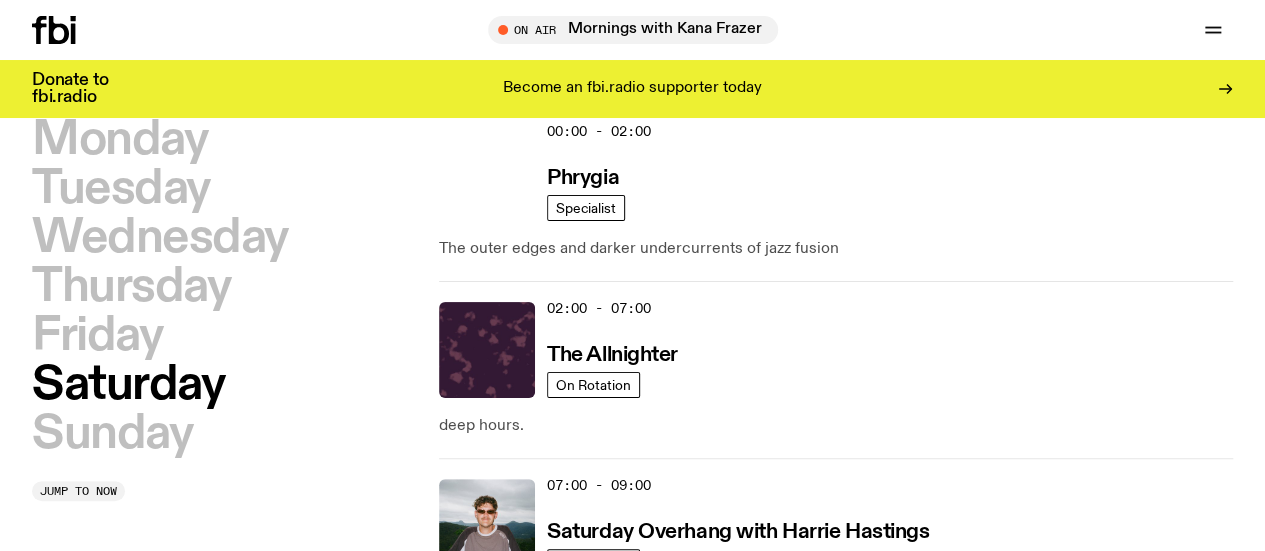 scroll, scrollTop: 56, scrollLeft: 0, axis: vertical 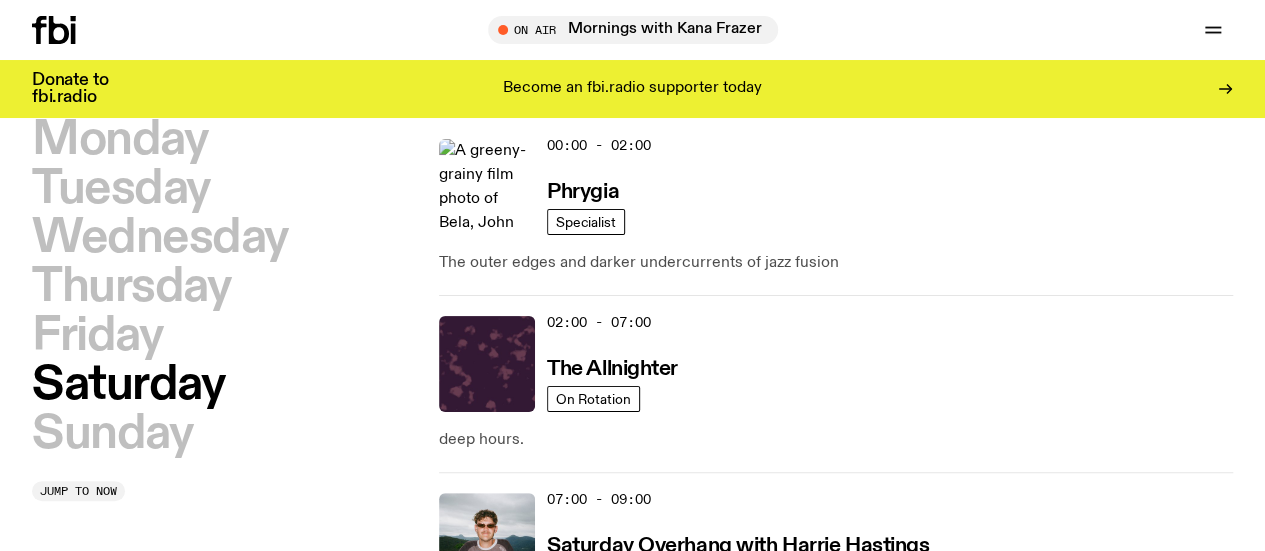 click 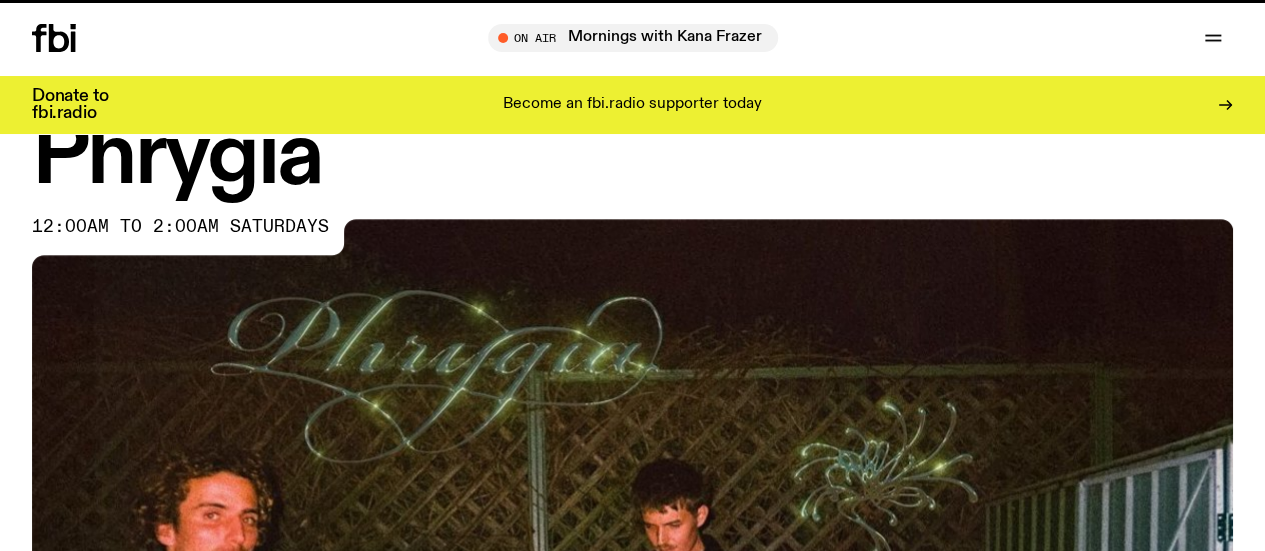 scroll, scrollTop: 0, scrollLeft: 0, axis: both 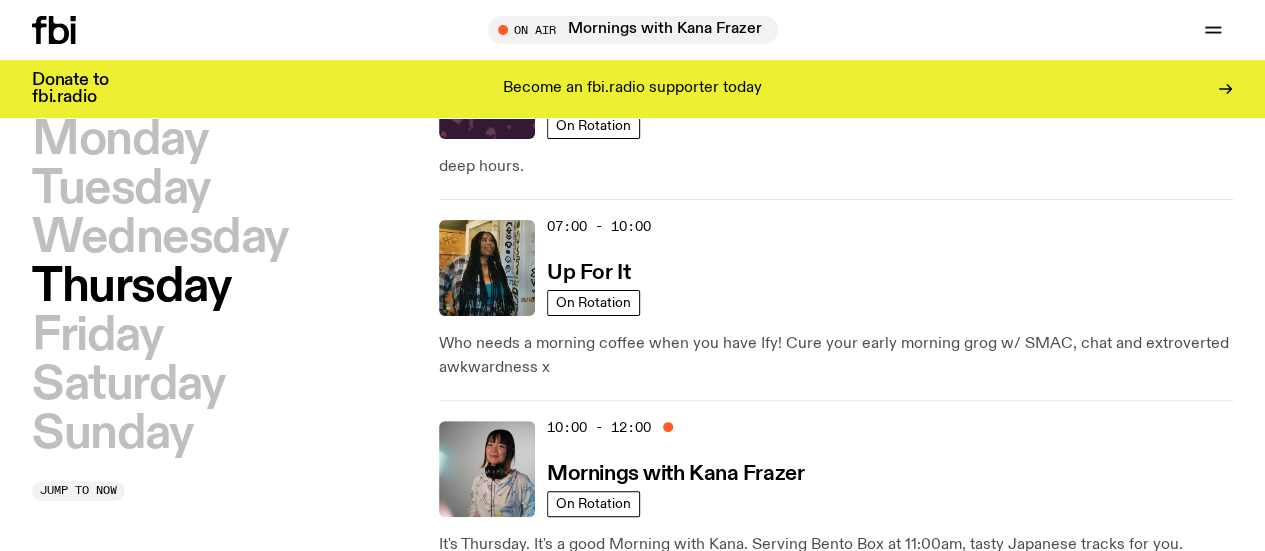 click on "Sunday" at bounding box center (112, 434) 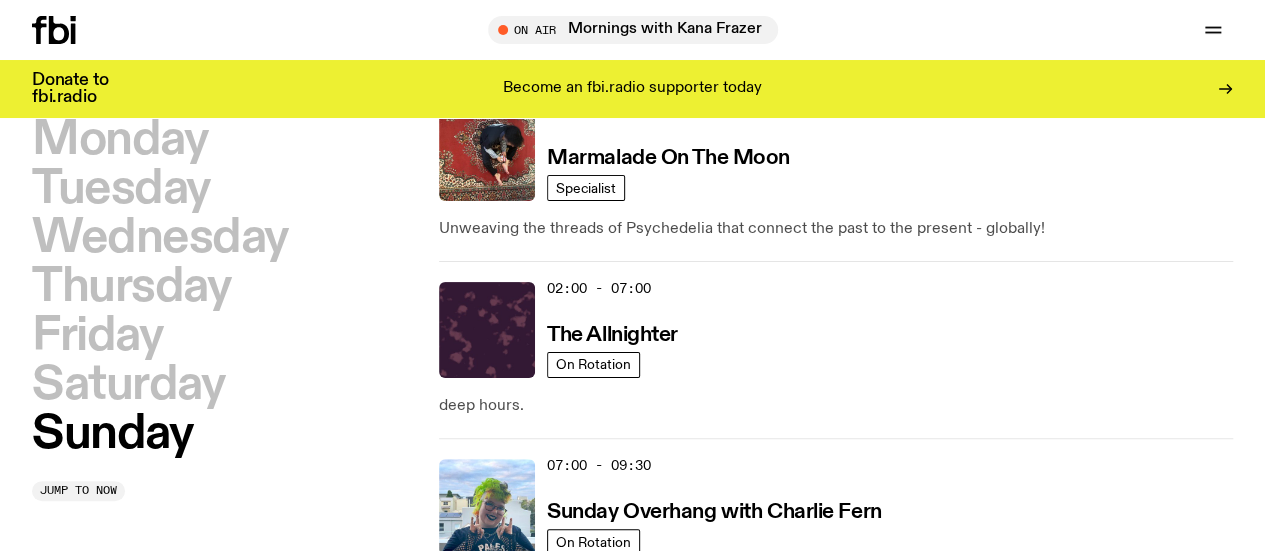 scroll, scrollTop: 56, scrollLeft: 0, axis: vertical 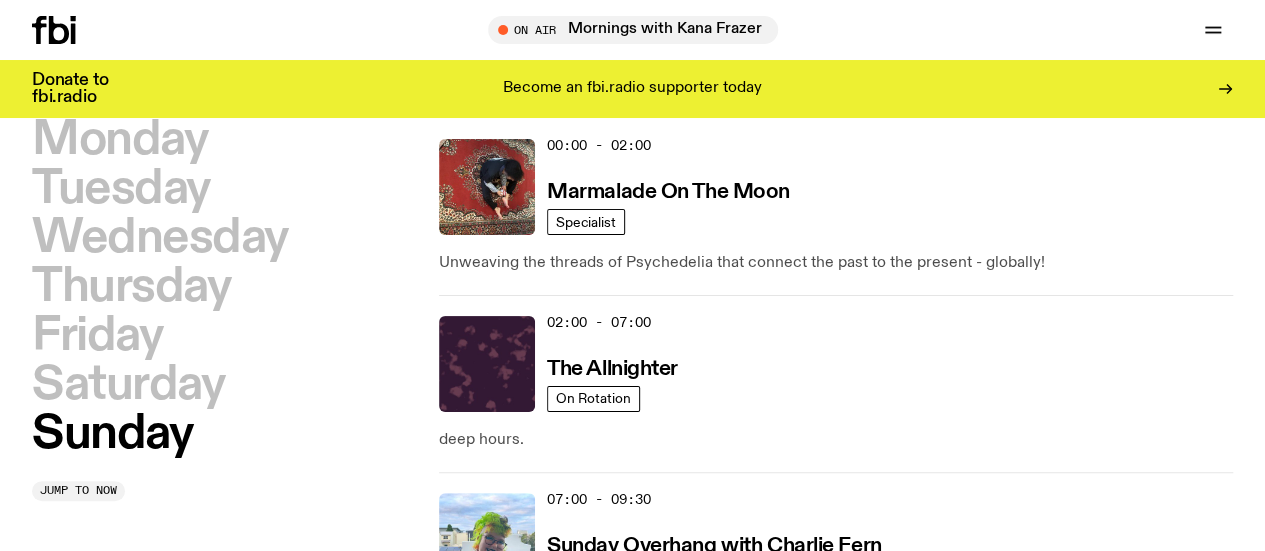 click on "Saturday" at bounding box center [128, 385] 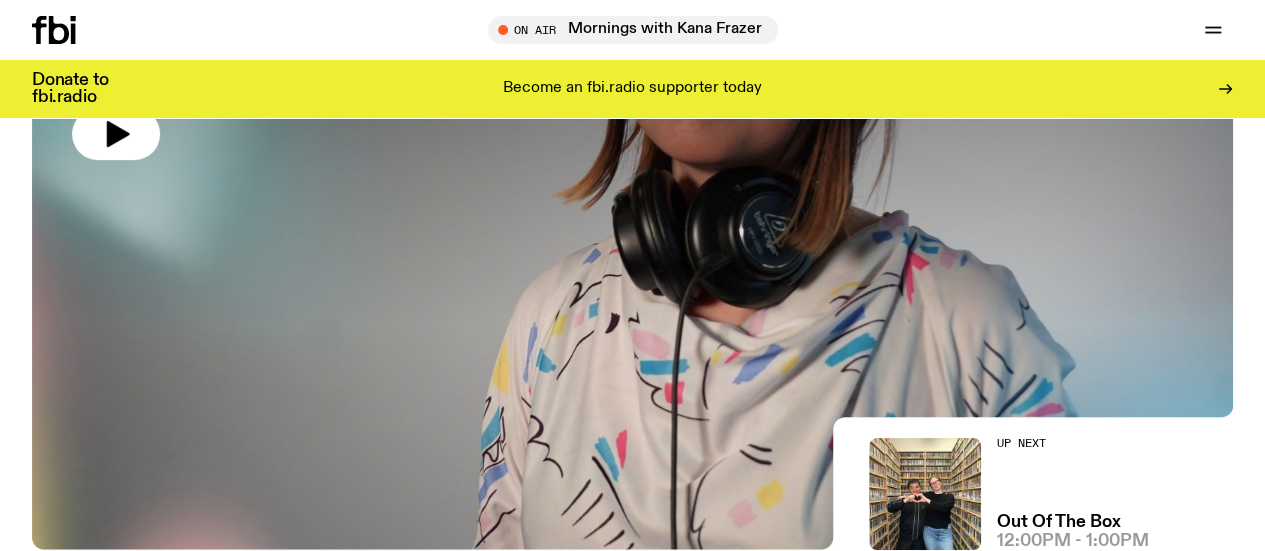 click on "Schedule" at bounding box center (0, 0) 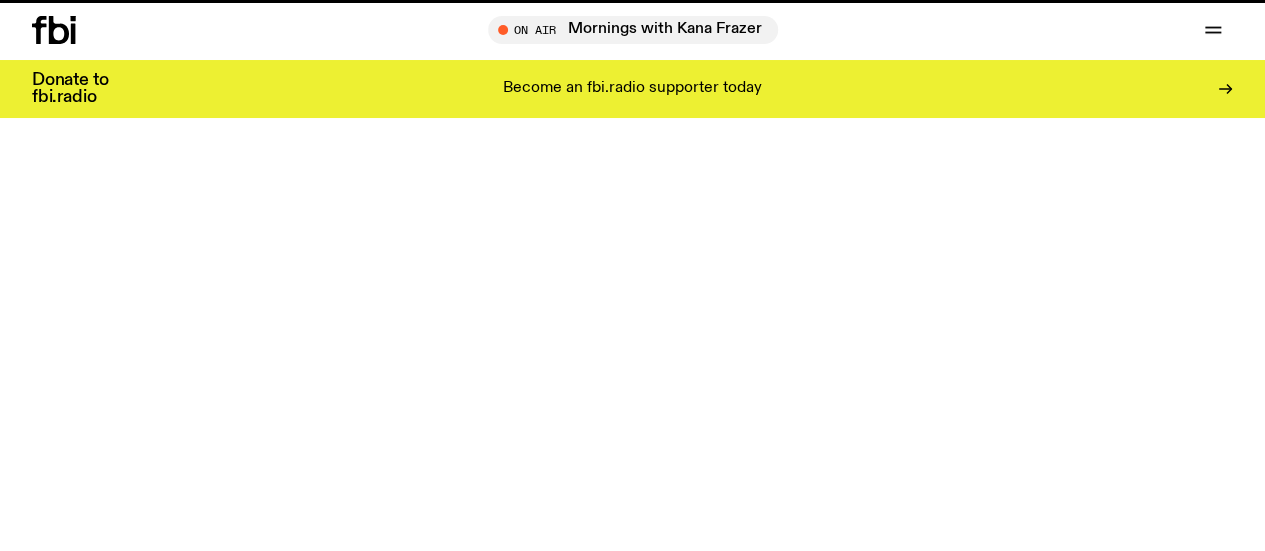 scroll, scrollTop: 0, scrollLeft: 0, axis: both 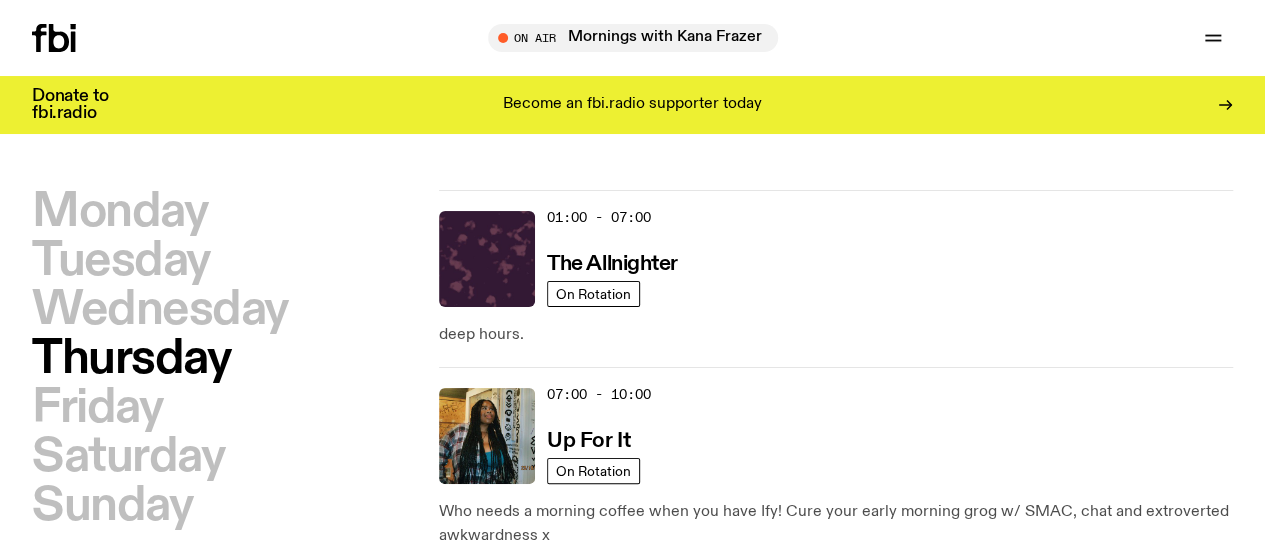 click on "Saturday" at bounding box center [128, 457] 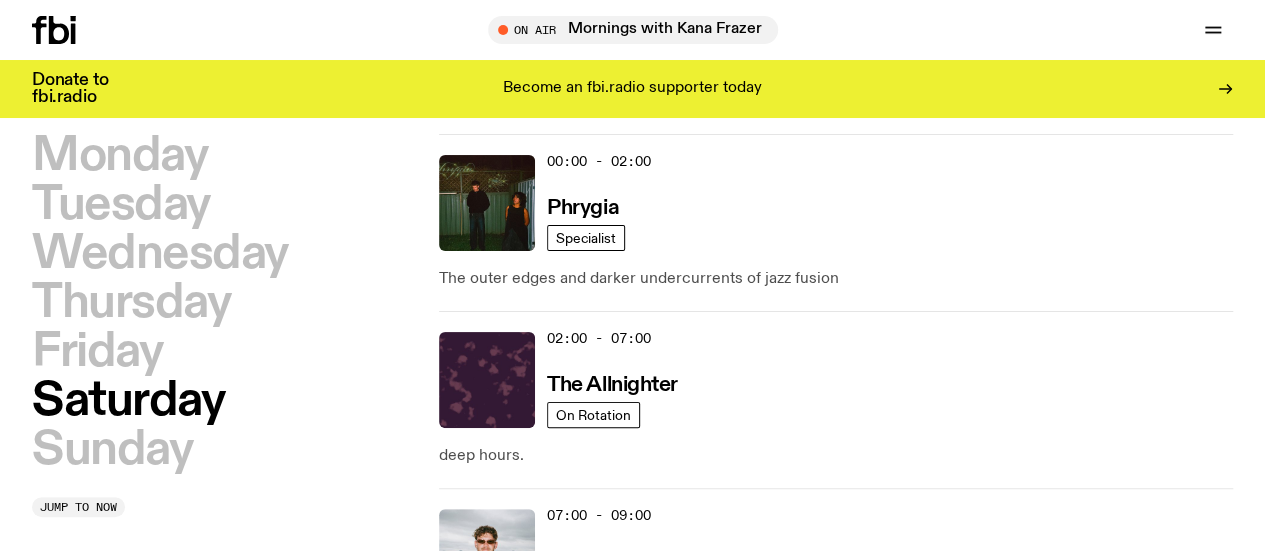 scroll, scrollTop: 56, scrollLeft: 0, axis: vertical 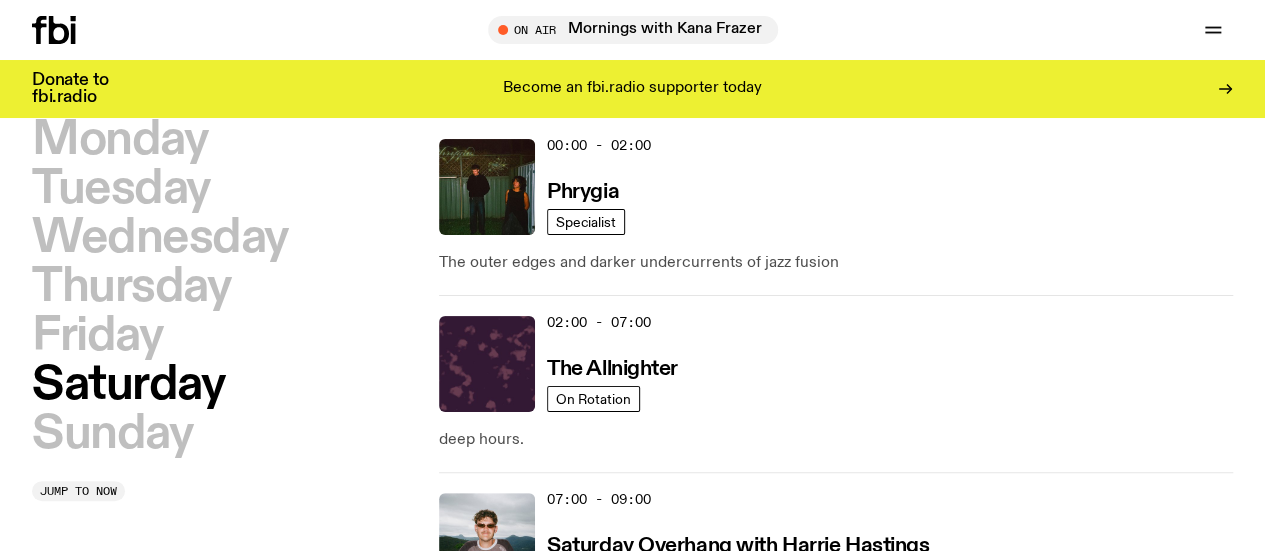 click 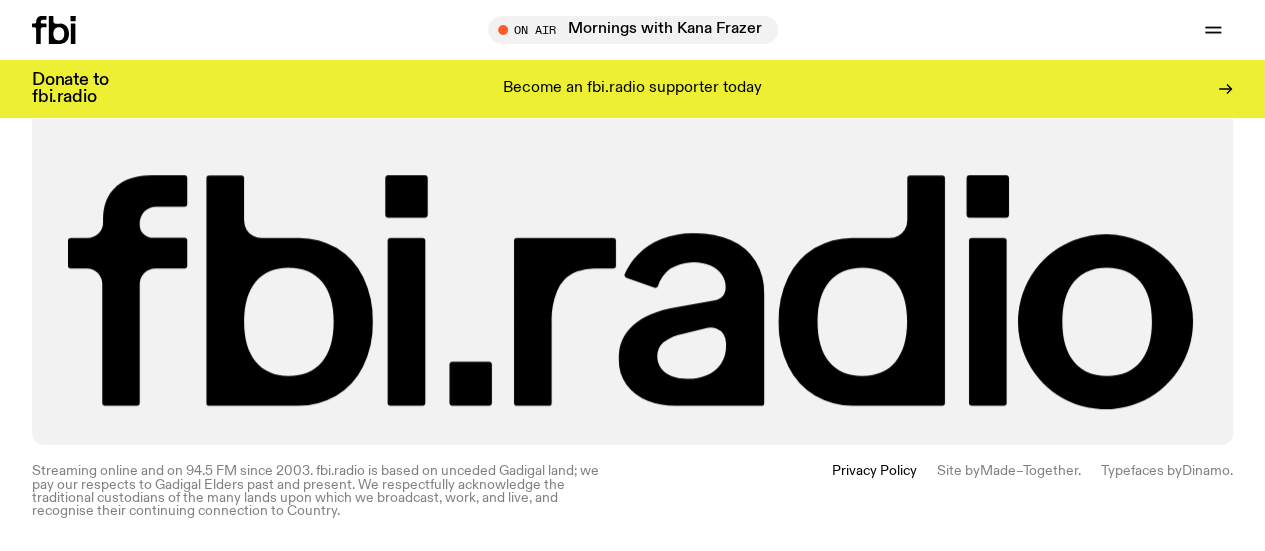 scroll, scrollTop: 1177, scrollLeft: 0, axis: vertical 